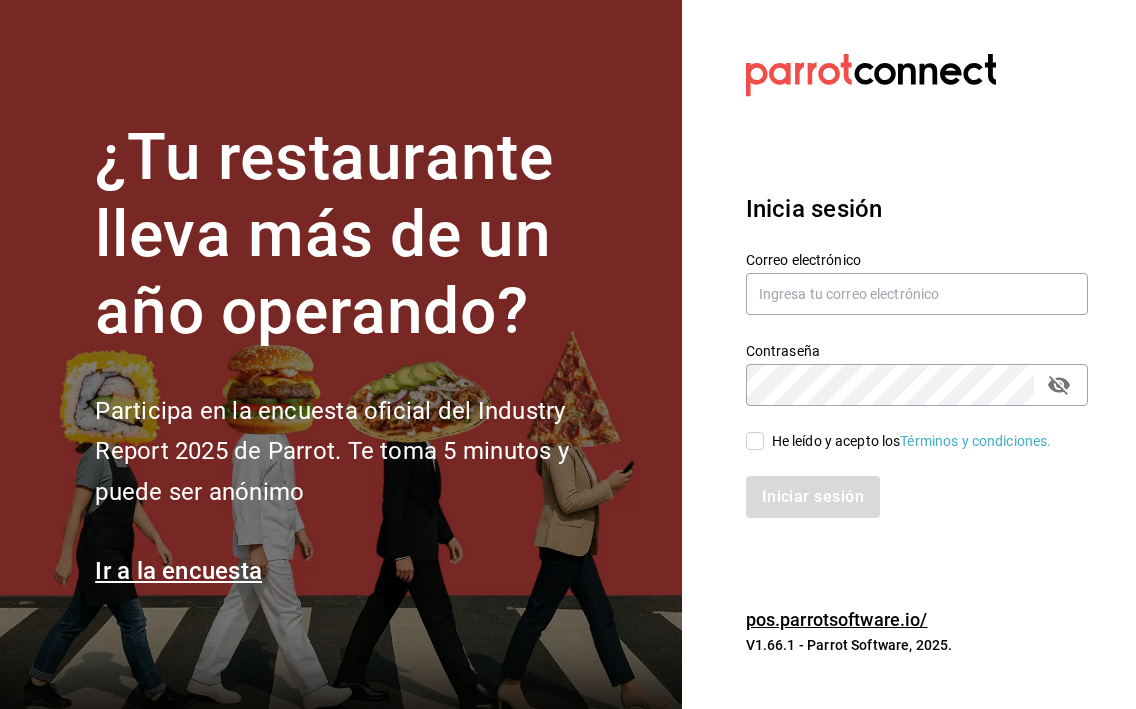 scroll, scrollTop: 0, scrollLeft: 0, axis: both 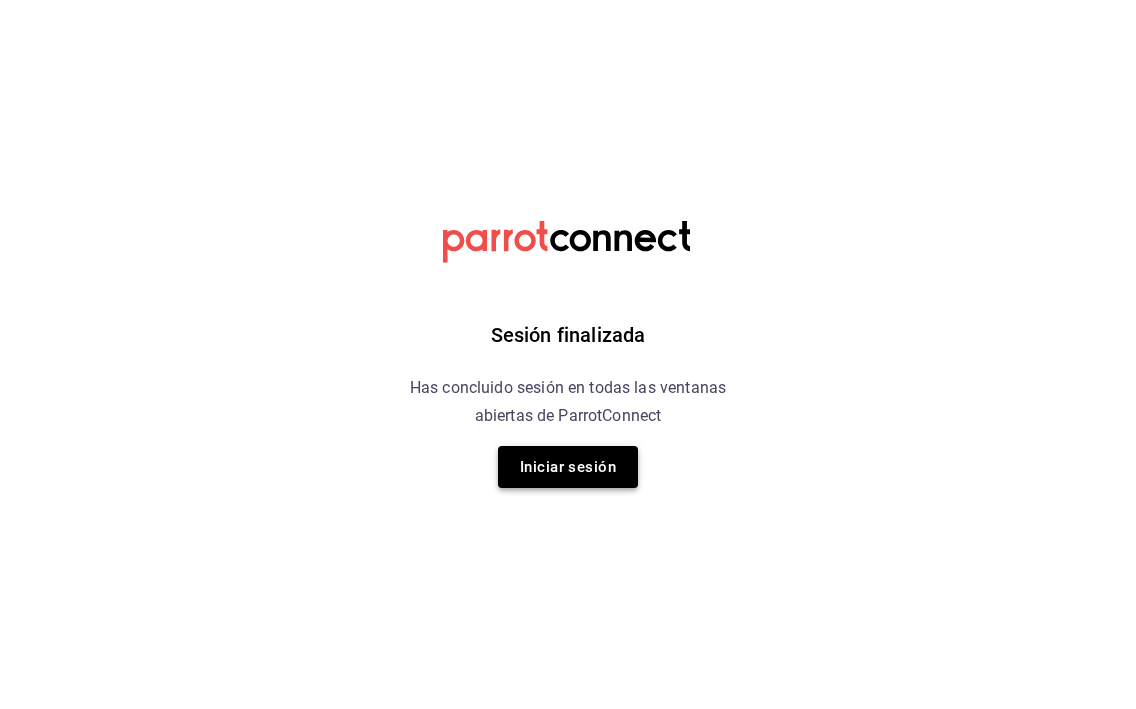 click on "Iniciar sesión" at bounding box center [568, 467] 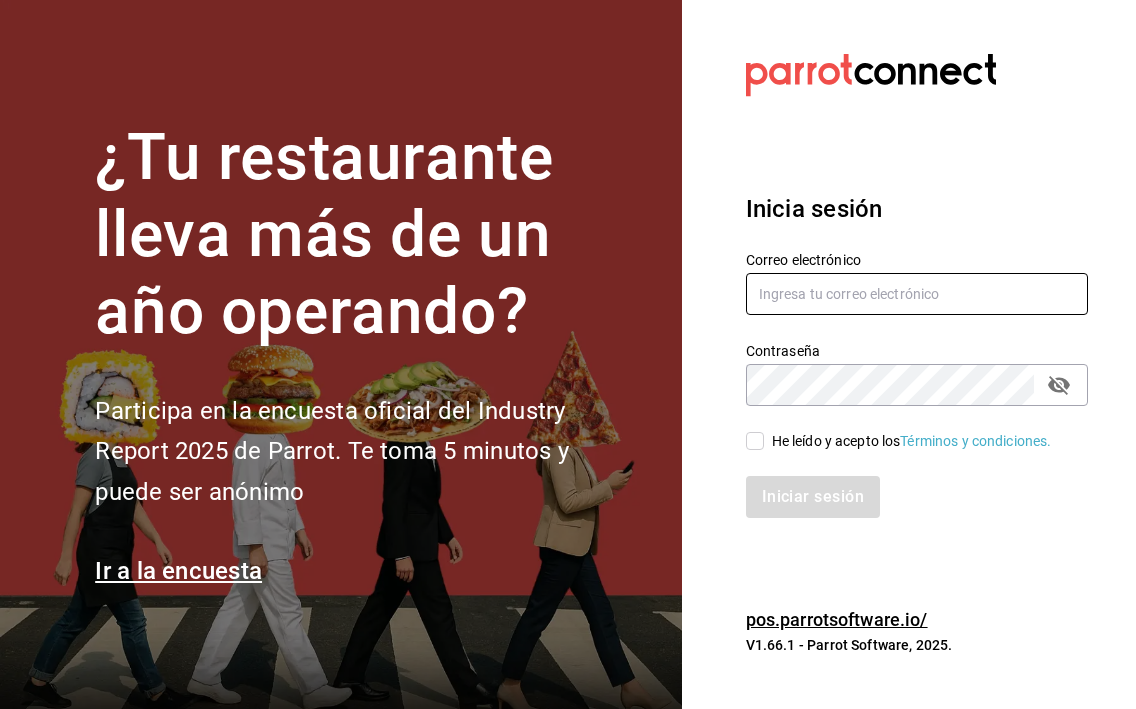 type on "[EMAIL]" 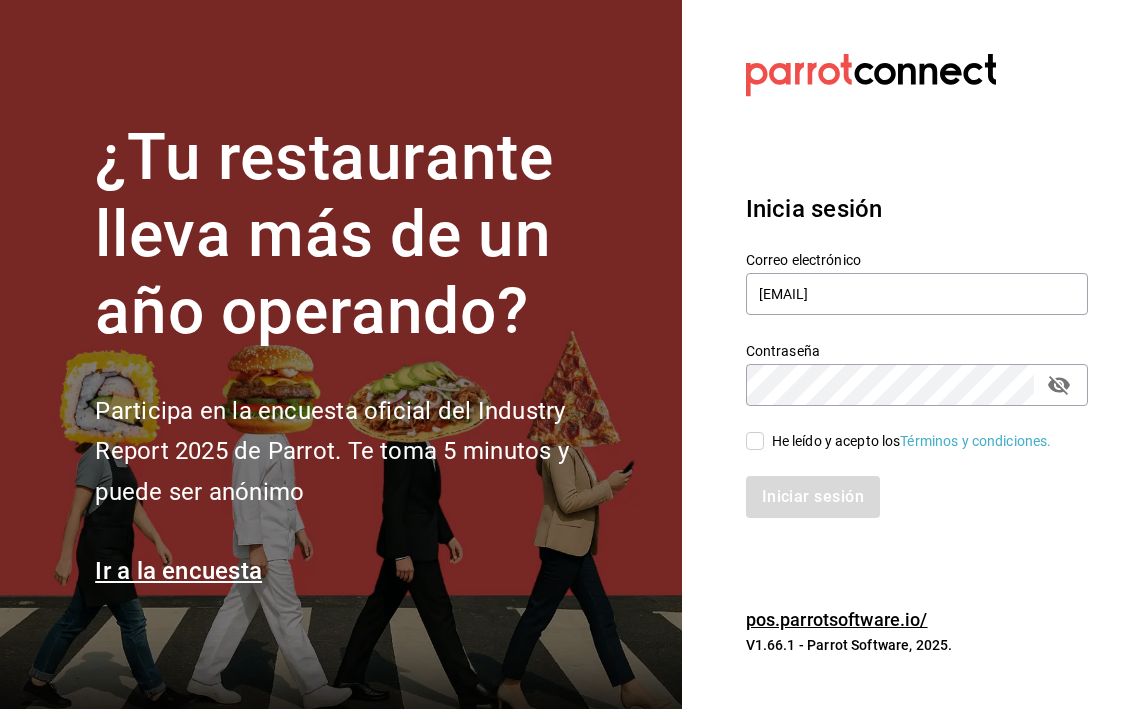 click on "He leído y acepto los  Términos y condiciones." at bounding box center [755, 441] 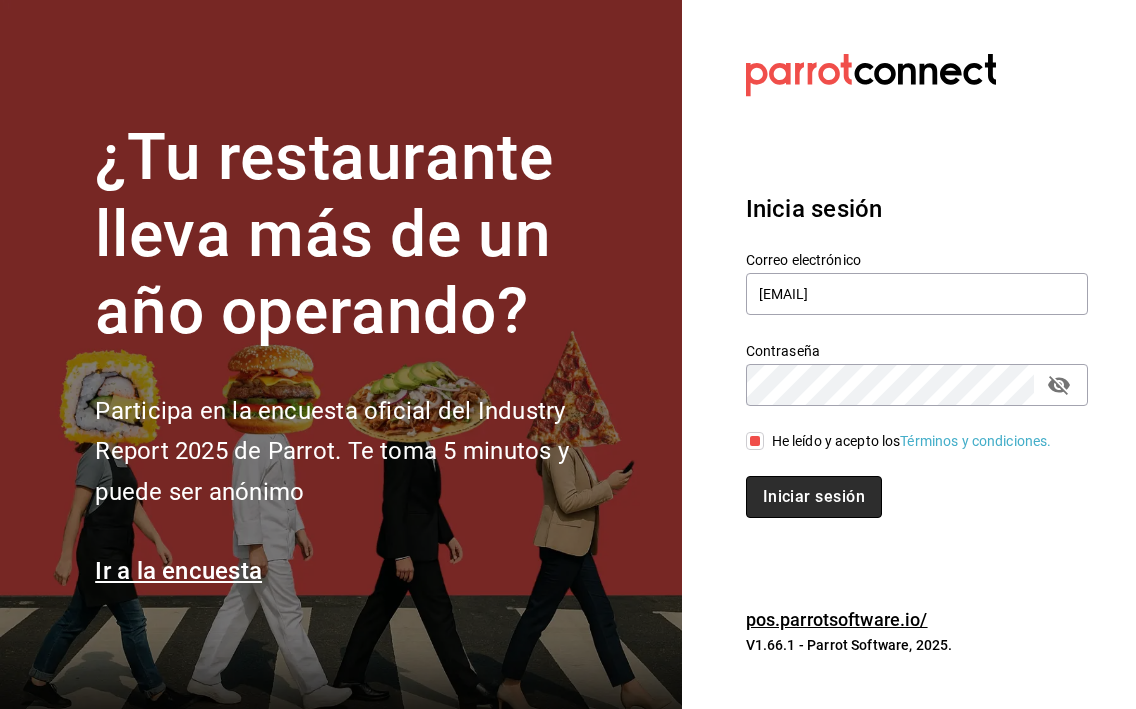 click on "Iniciar sesión" at bounding box center [814, 497] 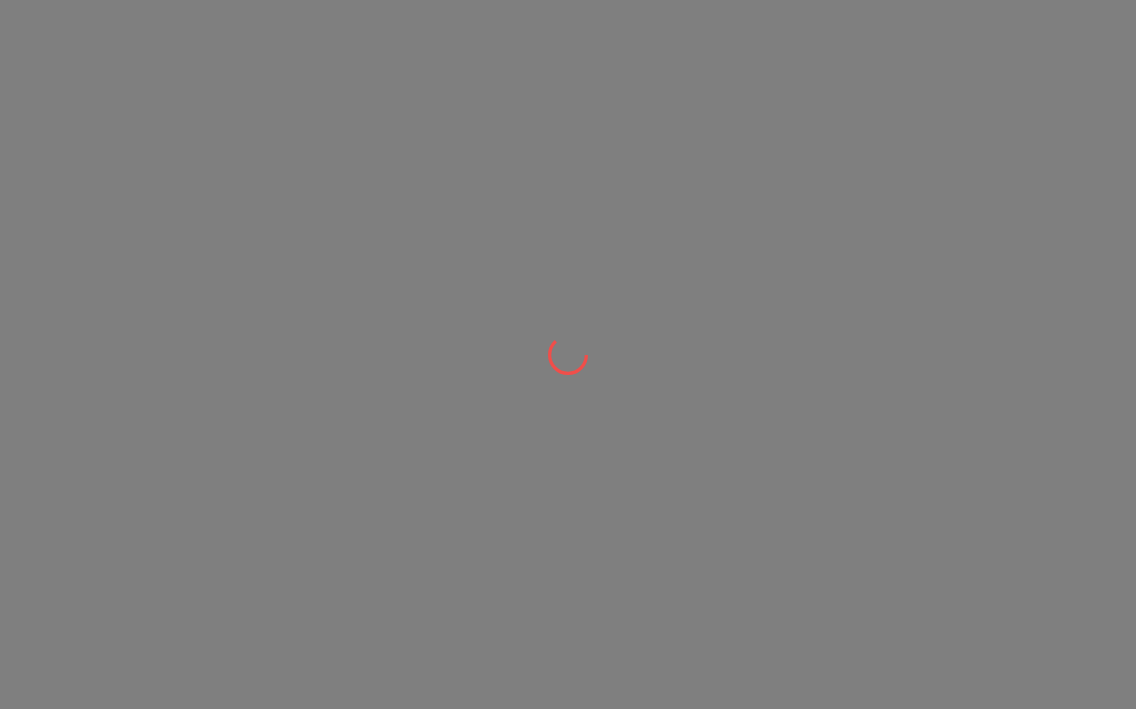 scroll, scrollTop: 0, scrollLeft: 0, axis: both 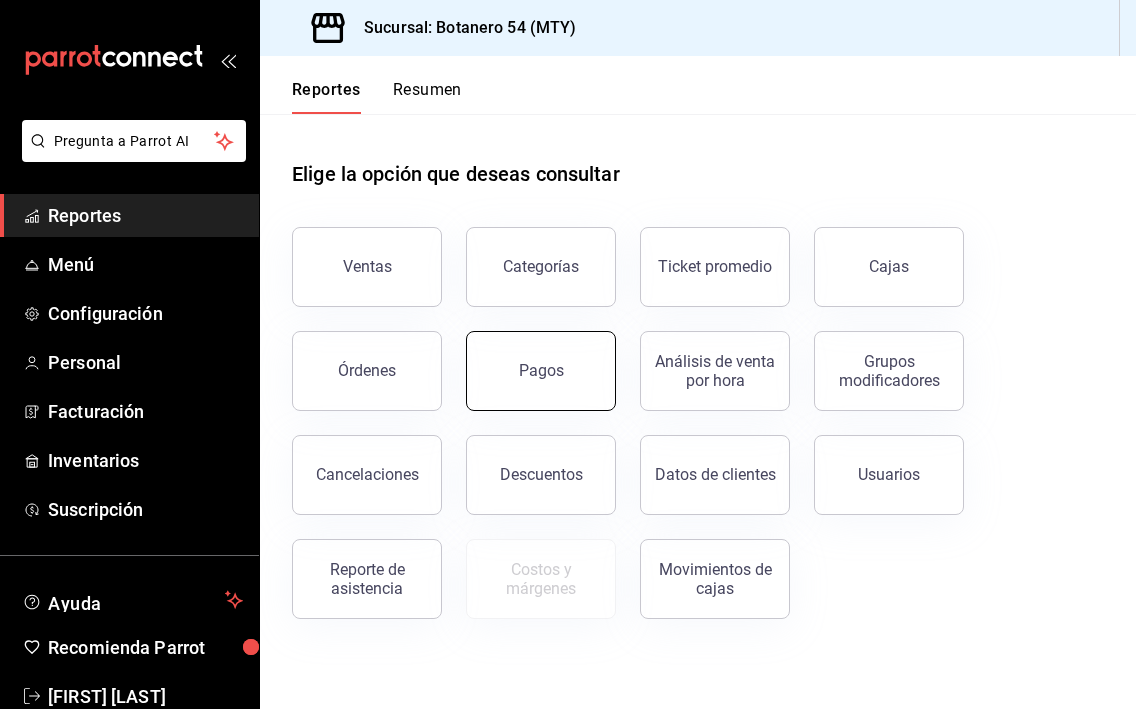 click on "Pagos" at bounding box center [541, 371] 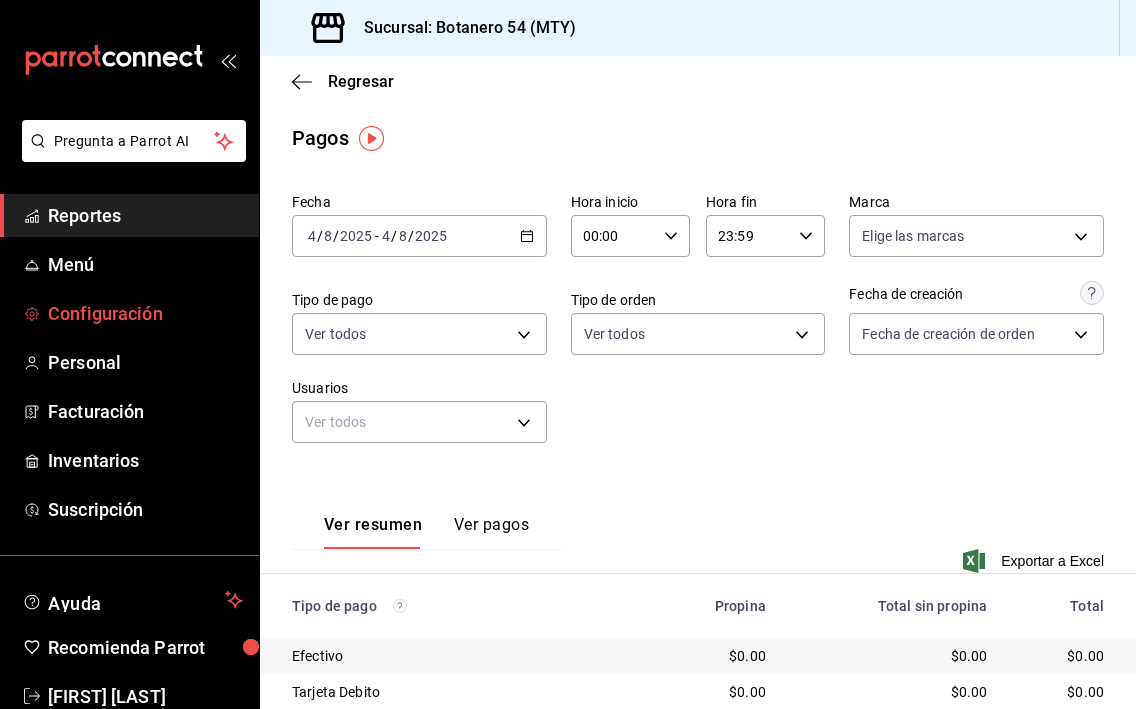 click on "Configuración" at bounding box center [145, 313] 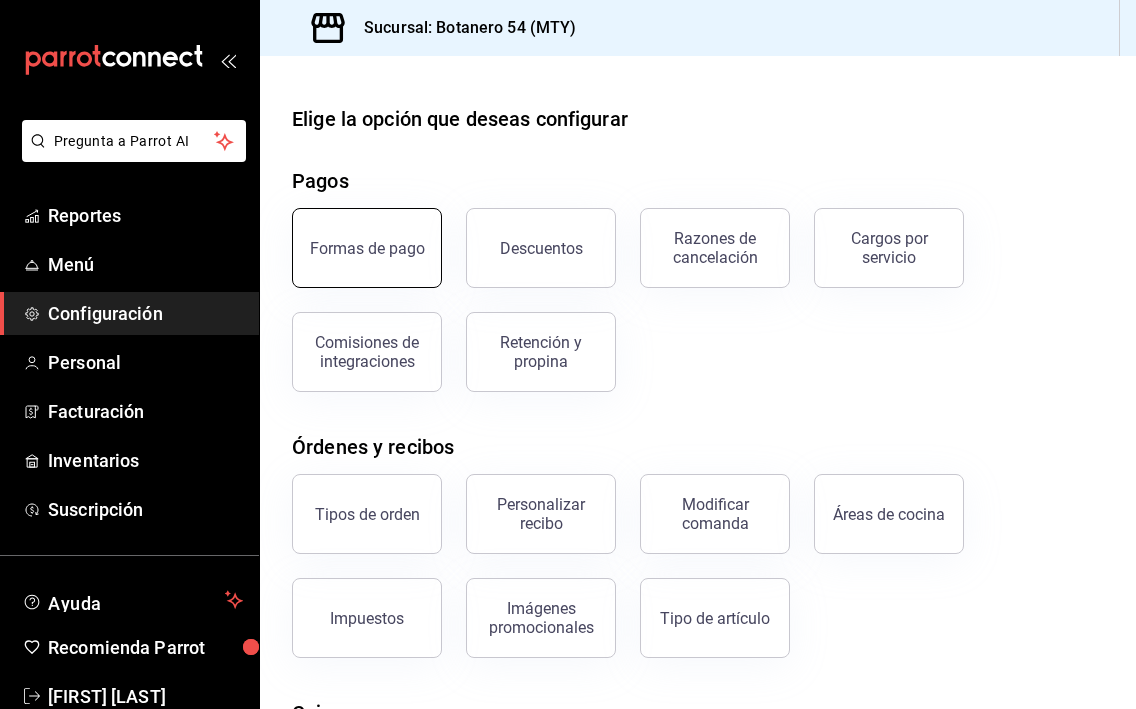 click on "Formas de pago" at bounding box center (367, 248) 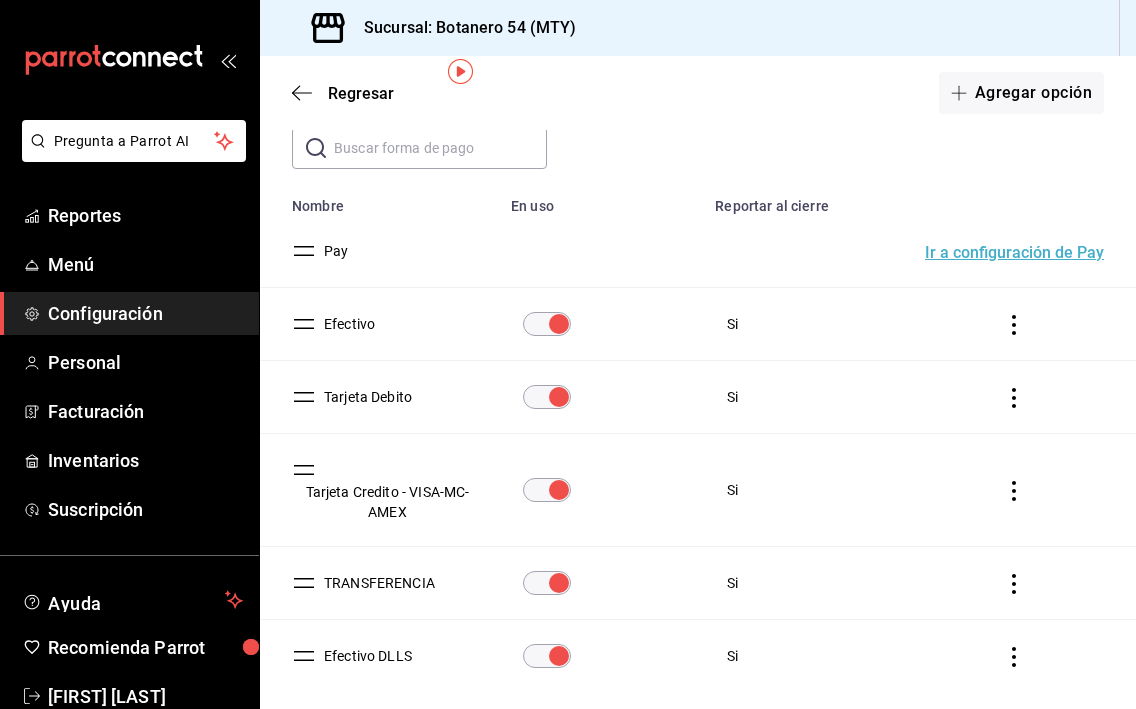 scroll, scrollTop: 88, scrollLeft: 0, axis: vertical 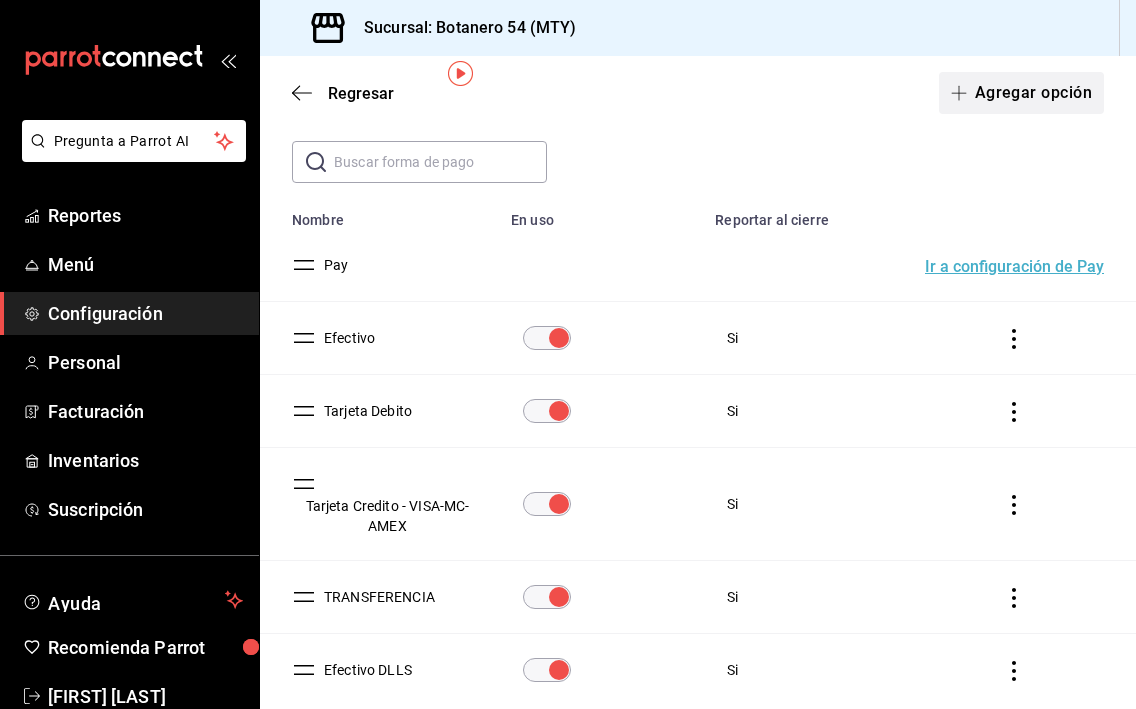 click on "Agregar opción" at bounding box center (1021, 93) 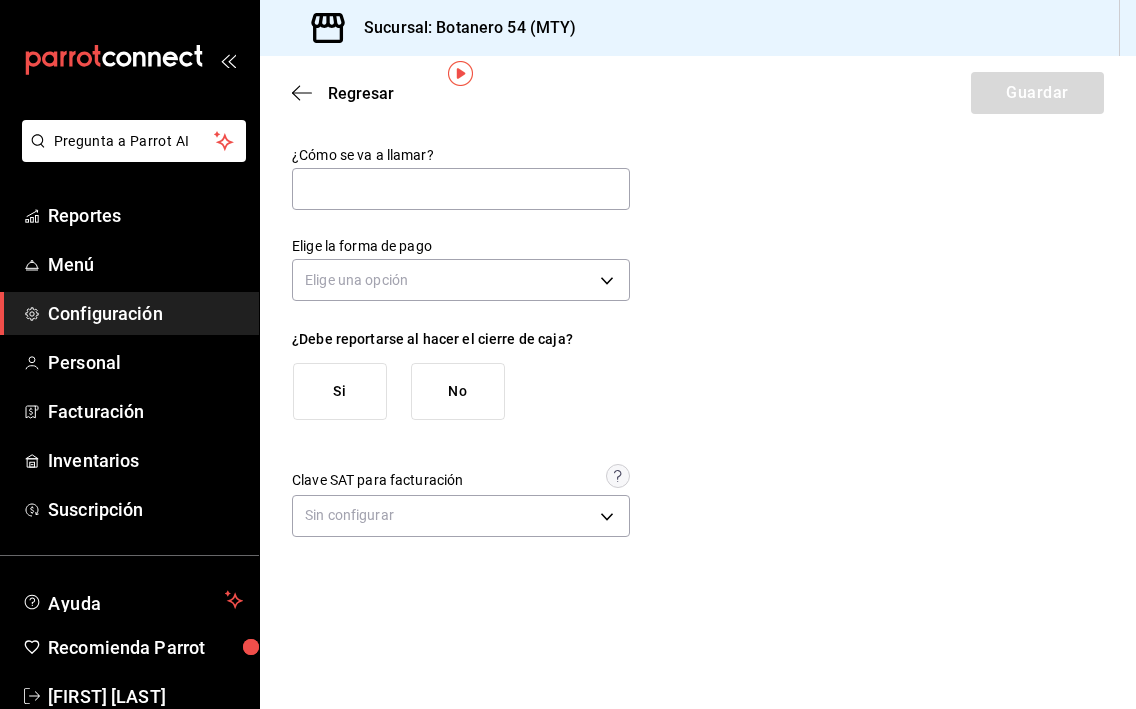 scroll, scrollTop: 0, scrollLeft: 0, axis: both 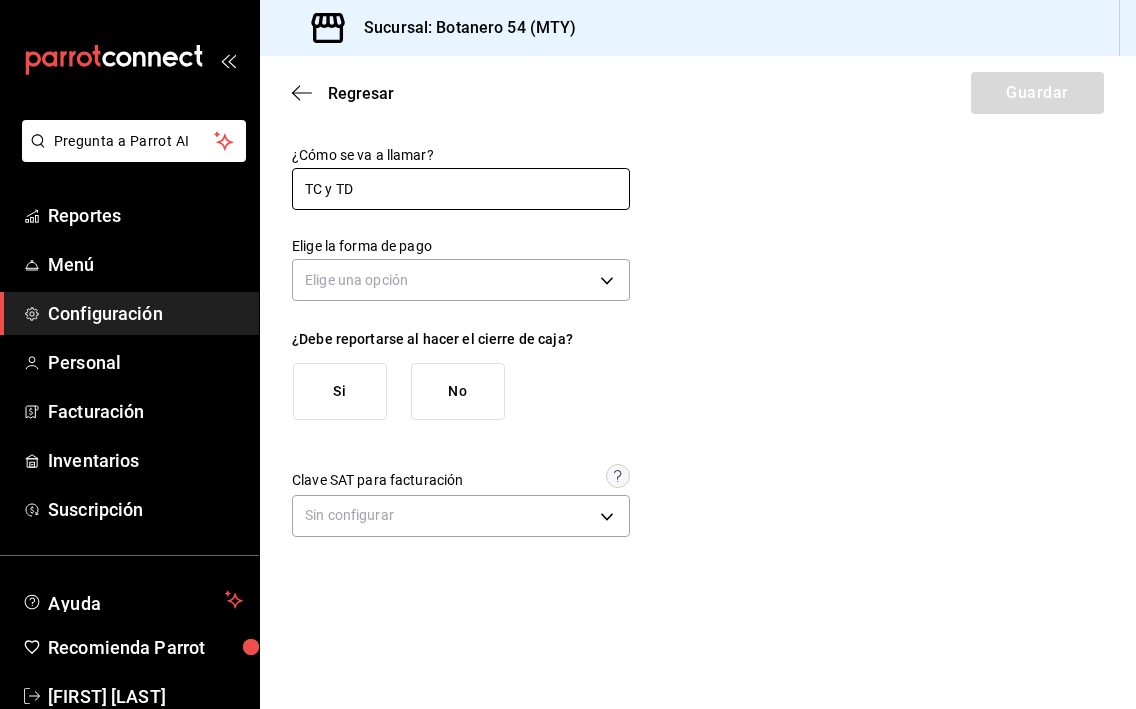 click on "TC y TD" at bounding box center [461, 189] 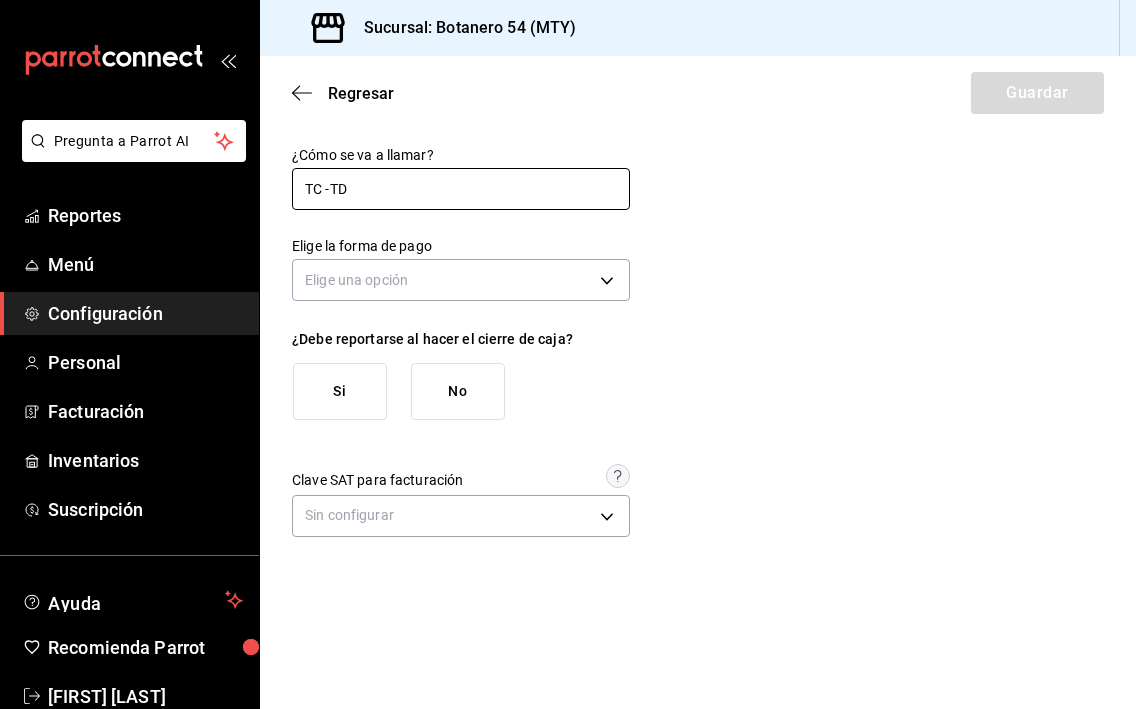 click on "TC -TD" at bounding box center (461, 189) 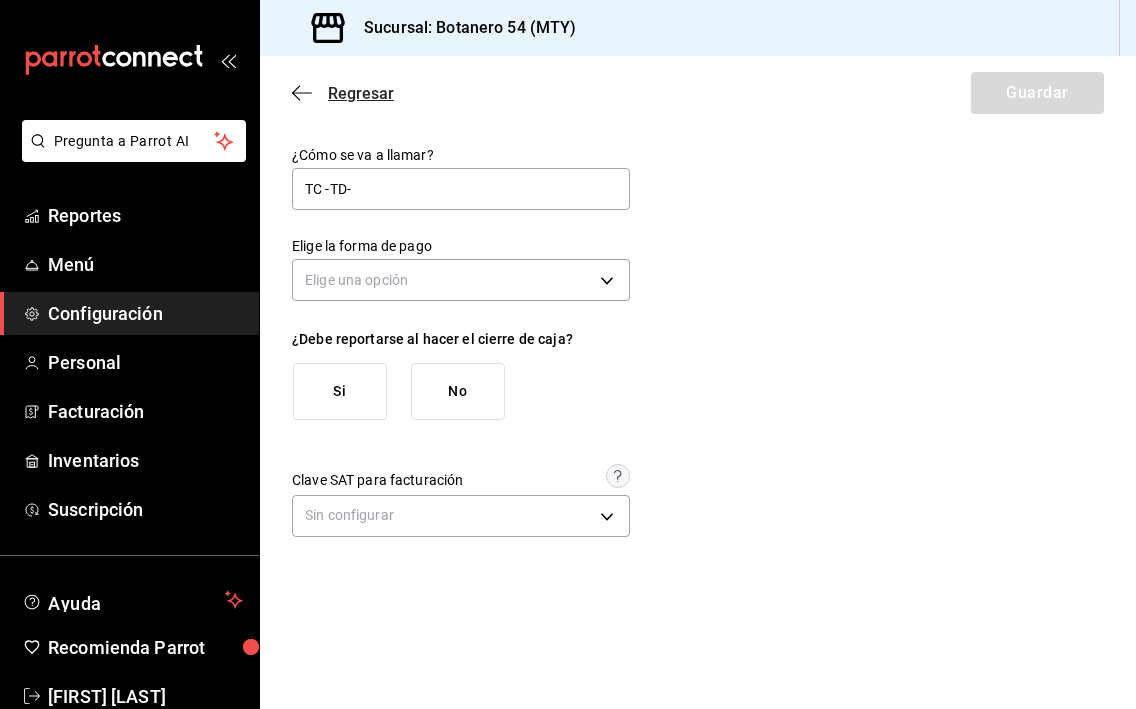 type on "TC -TD-" 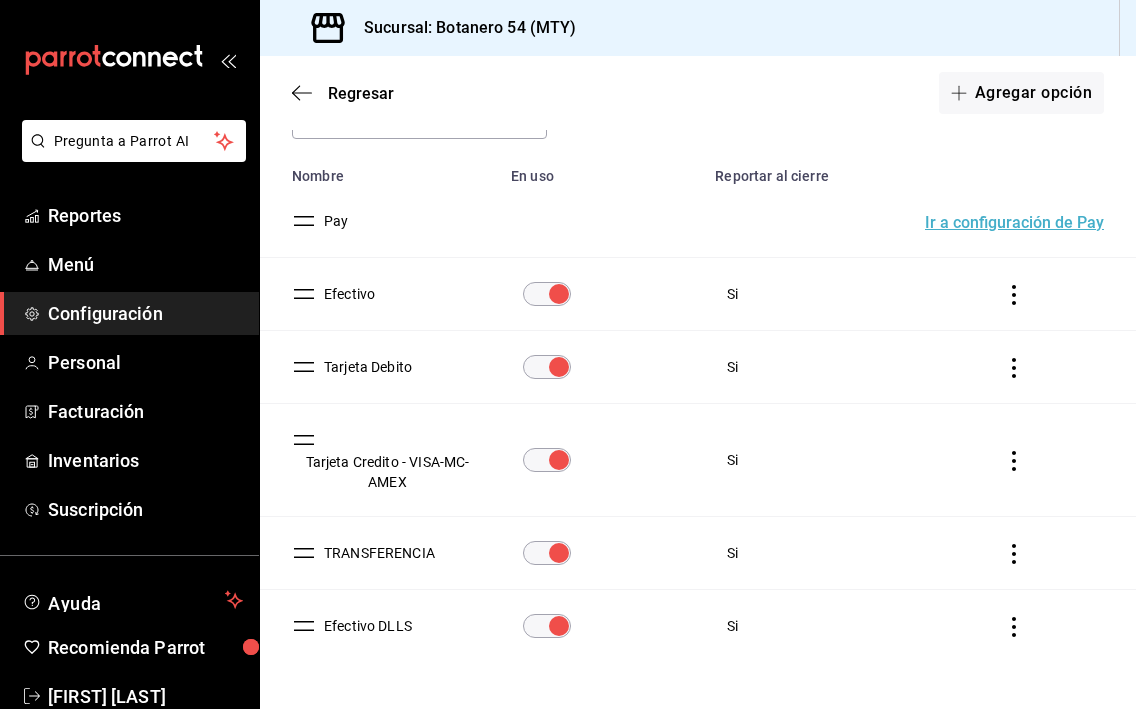 scroll, scrollTop: 189, scrollLeft: 0, axis: vertical 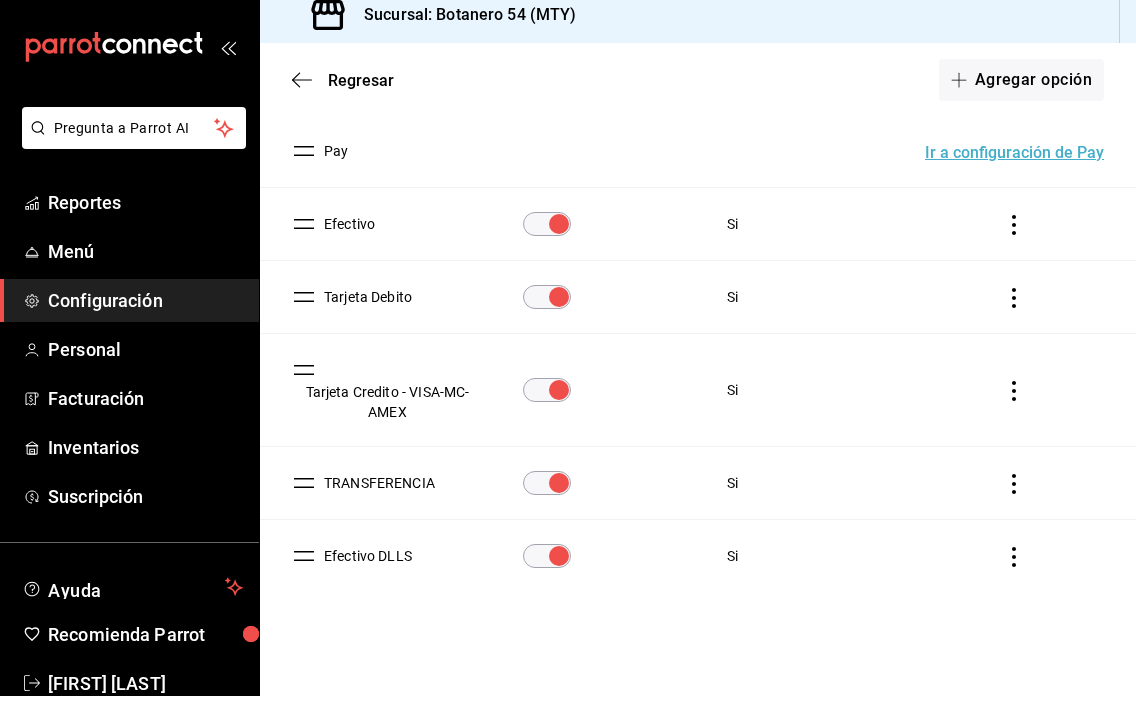 click 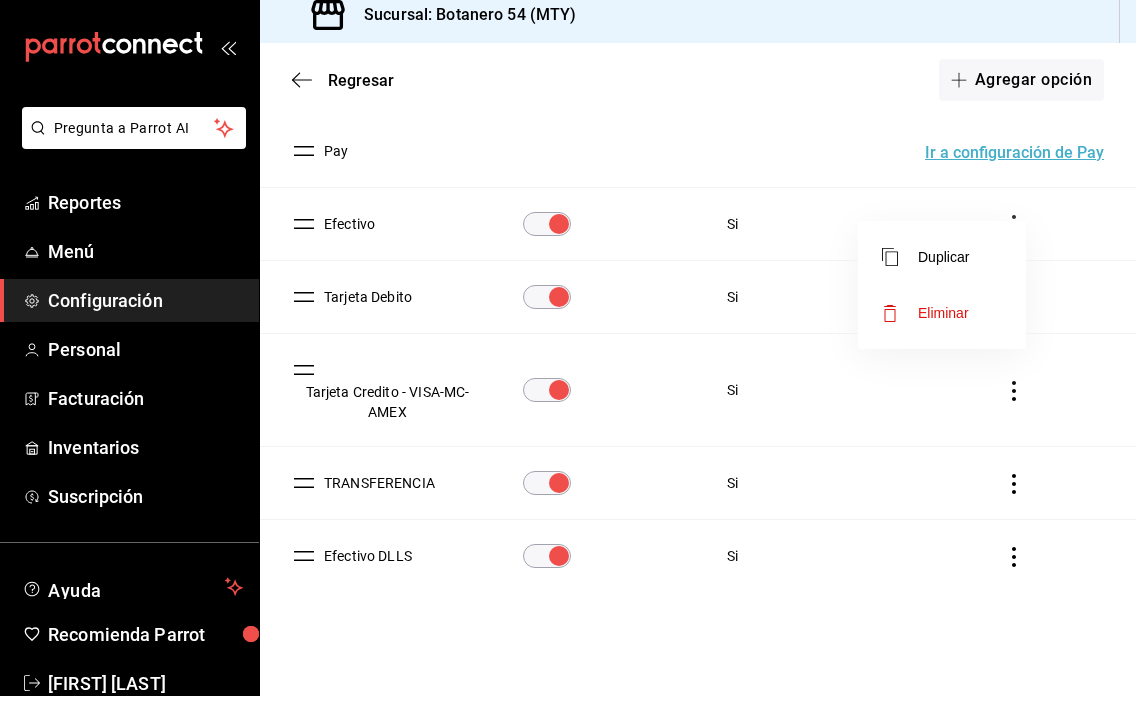 click at bounding box center [568, 354] 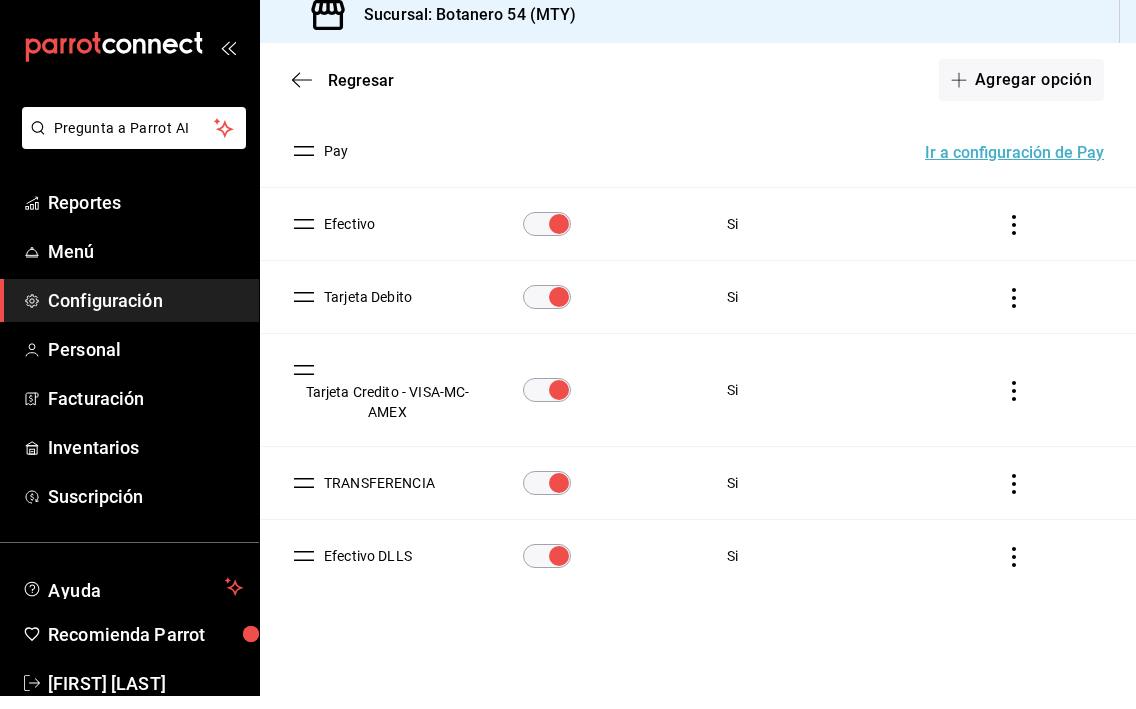 click on "Si" at bounding box center [802, 310] 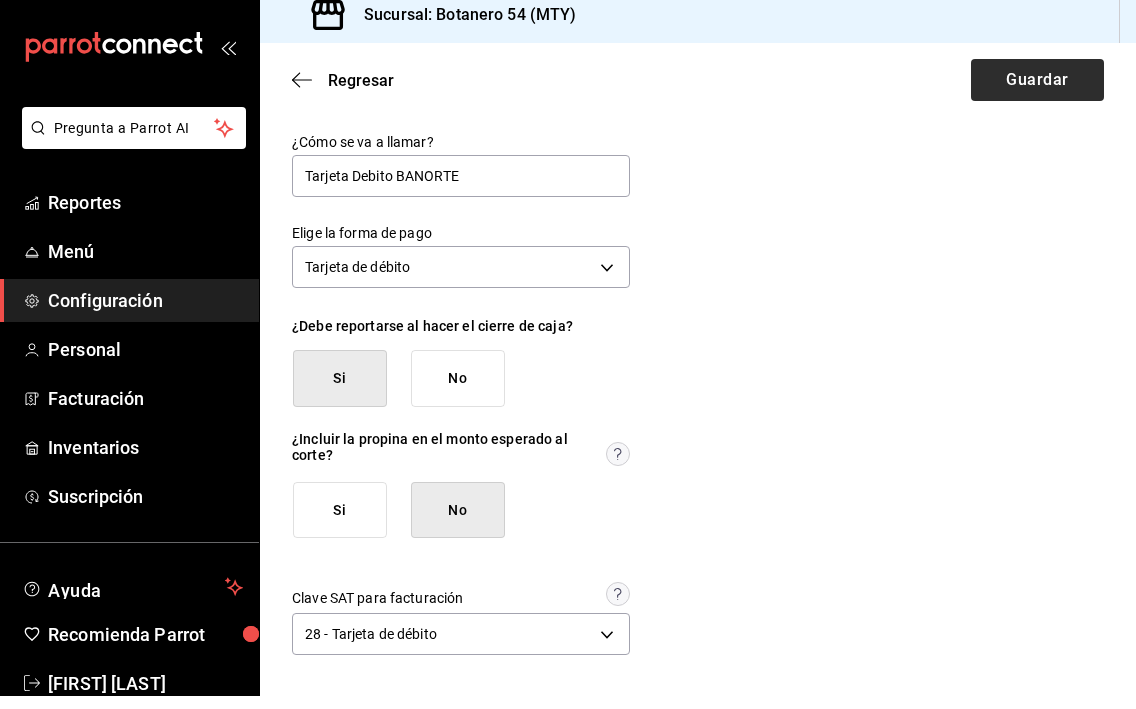 type on "Tarjeta Debito BANORTE" 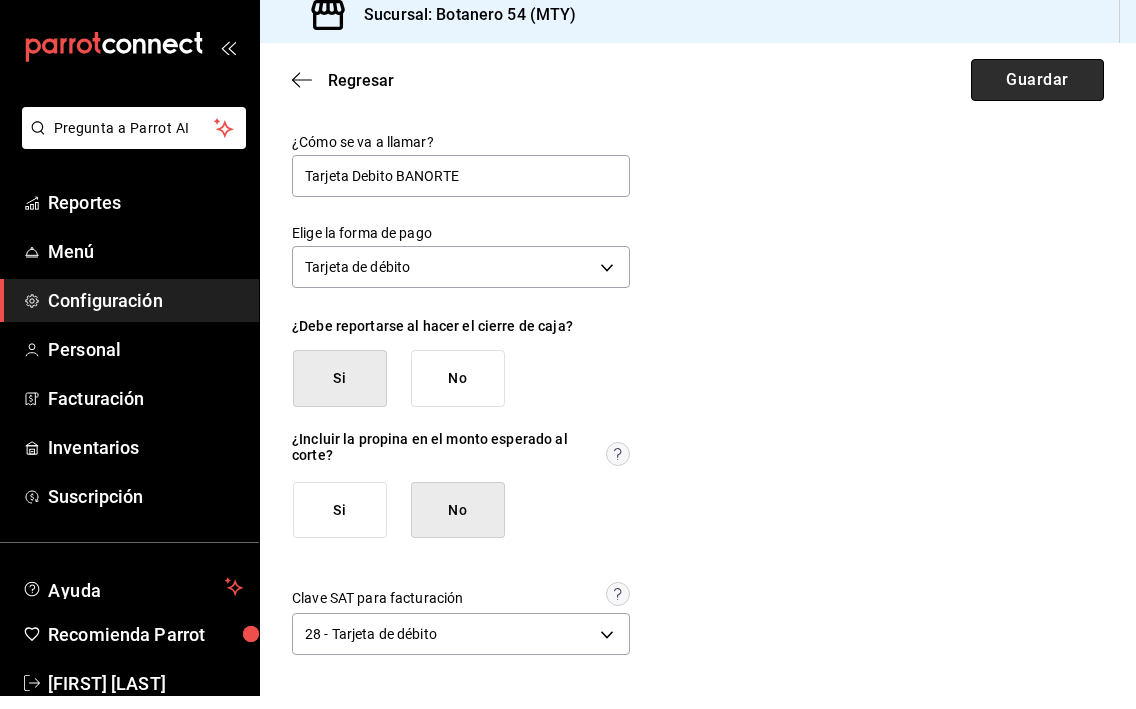 click on "Guardar" at bounding box center (1037, 93) 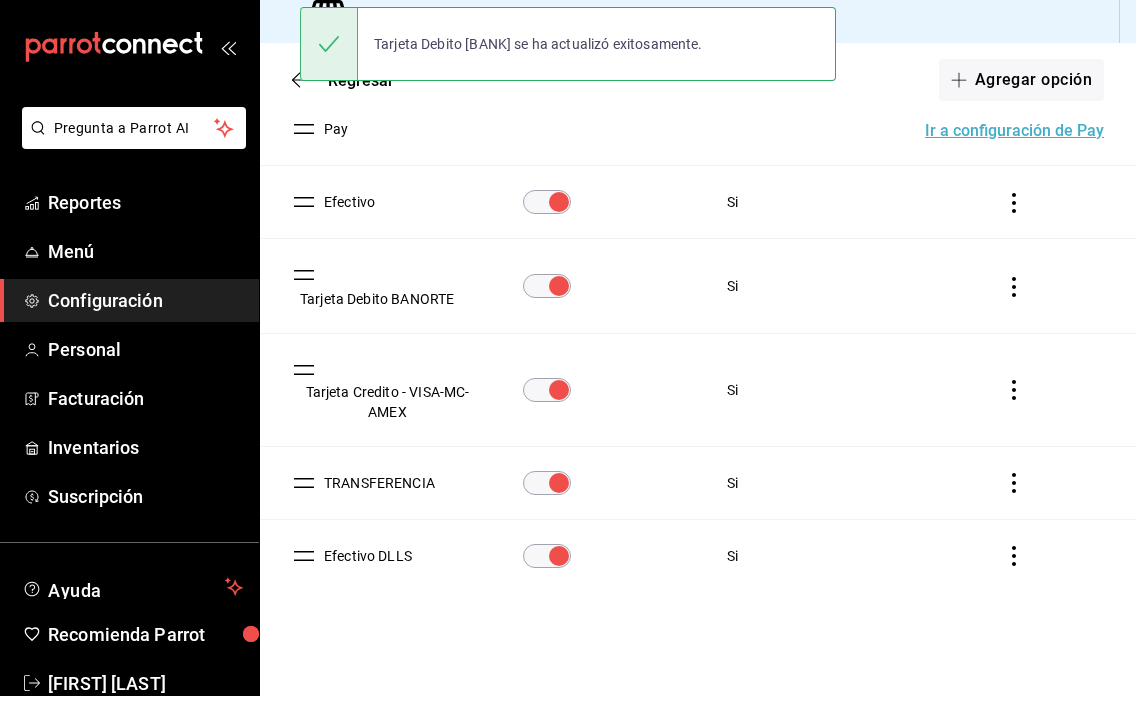 scroll, scrollTop: 211, scrollLeft: 0, axis: vertical 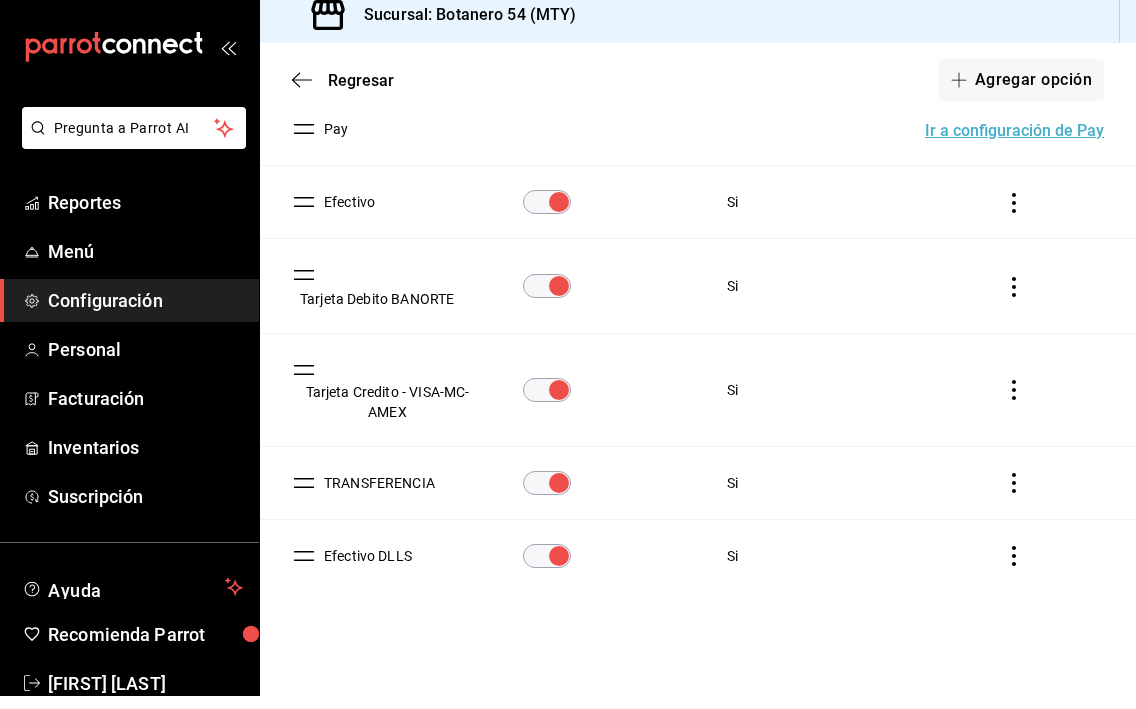click on "Tarjeta Credito - VISA-MC-AMEX" at bounding box center (383, 415) 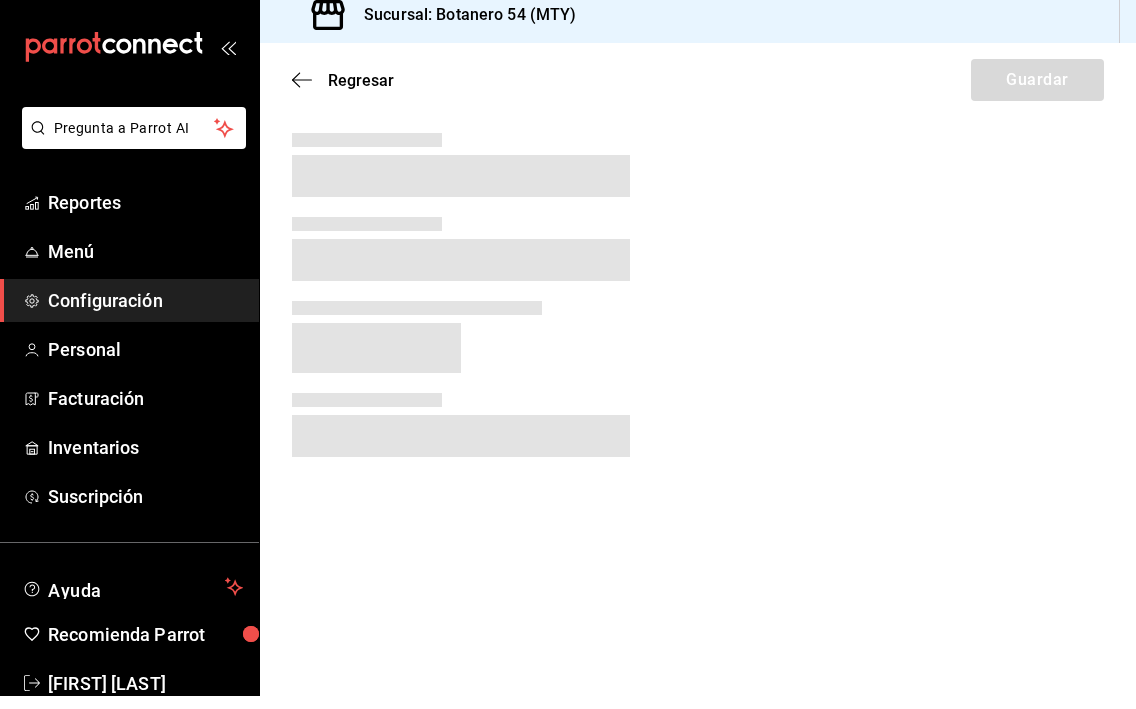 scroll, scrollTop: 0, scrollLeft: 0, axis: both 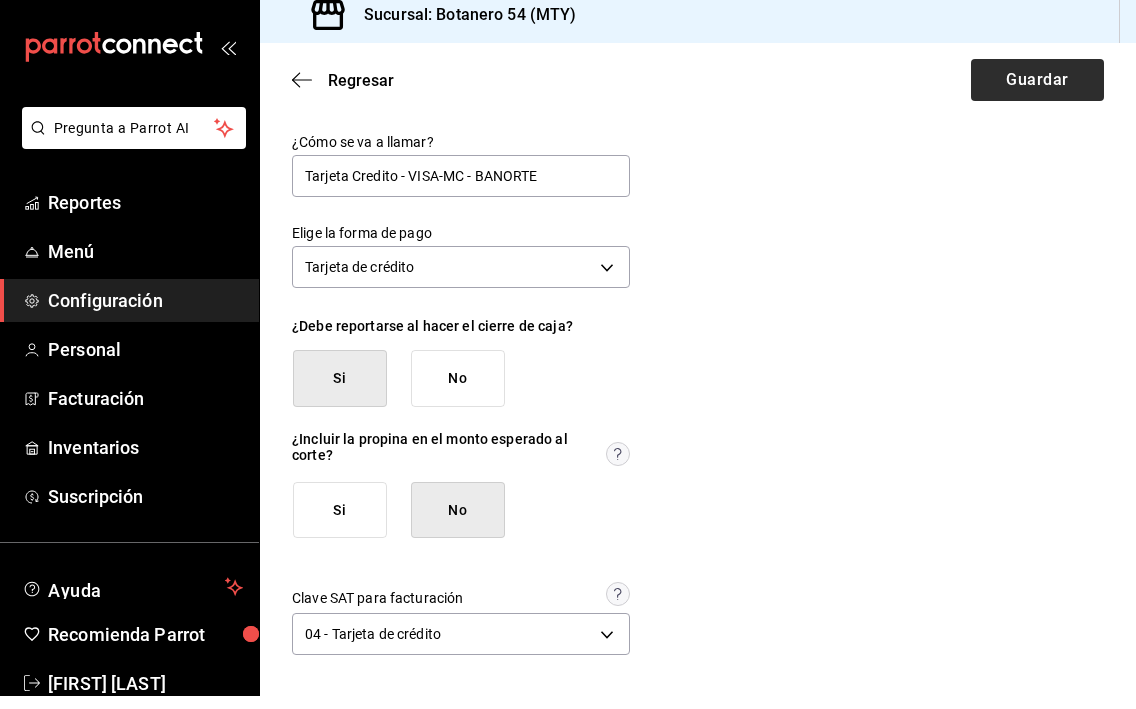 type on "Tarjeta Credito - VISA-MC - BANORTE" 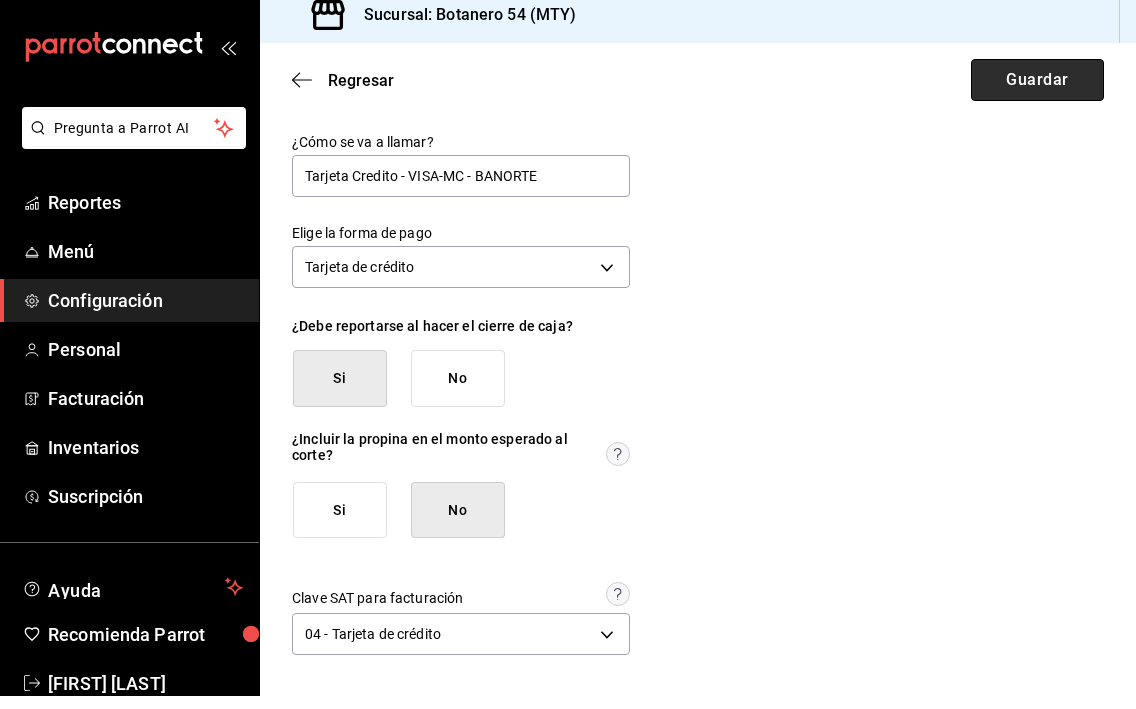 click on "Guardar" at bounding box center (1037, 93) 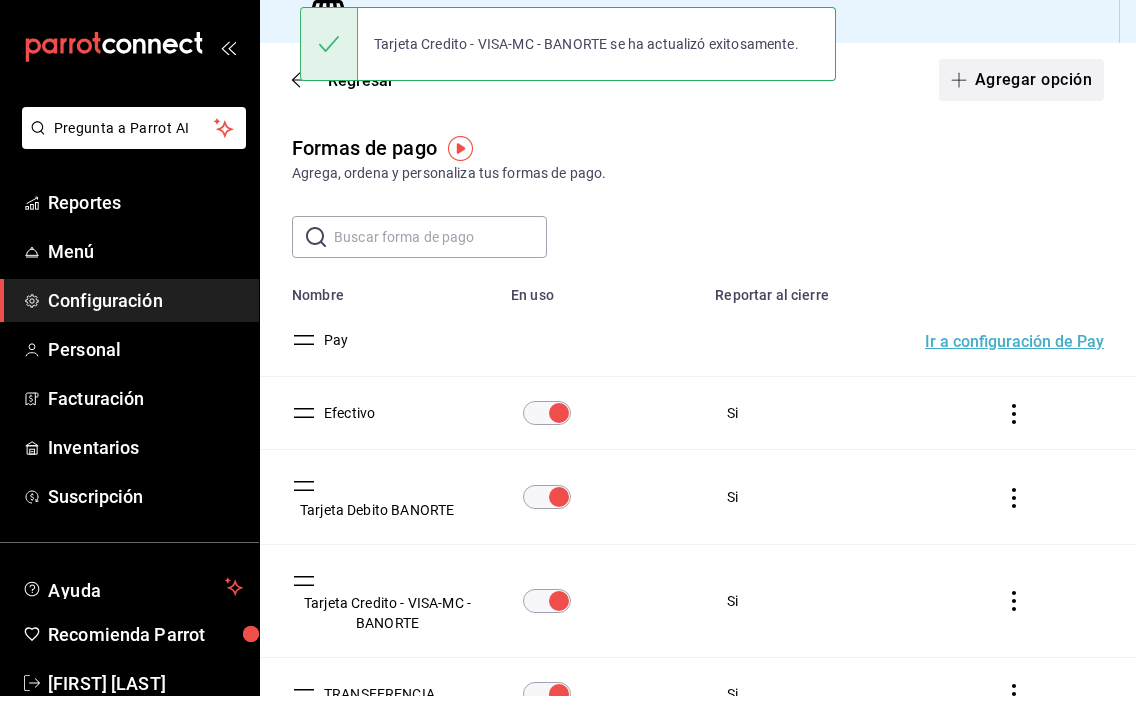 click on "Agregar opción" at bounding box center [1021, 93] 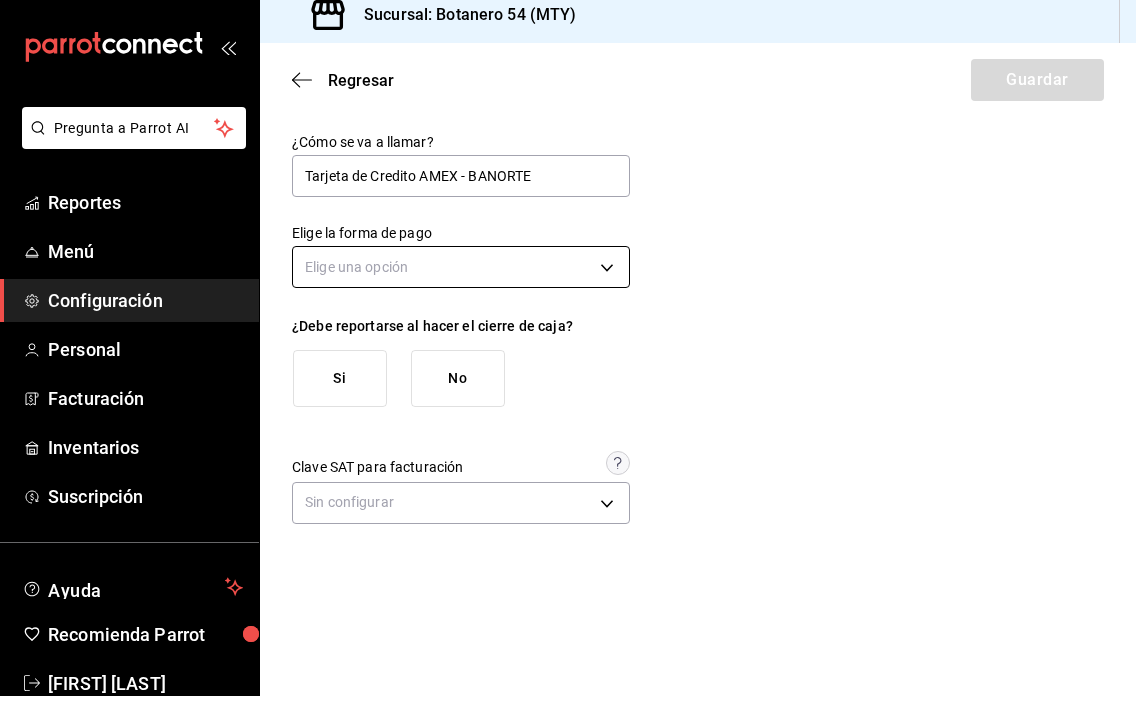 type on "Tarjeta de Credito AMEX - BANORTE" 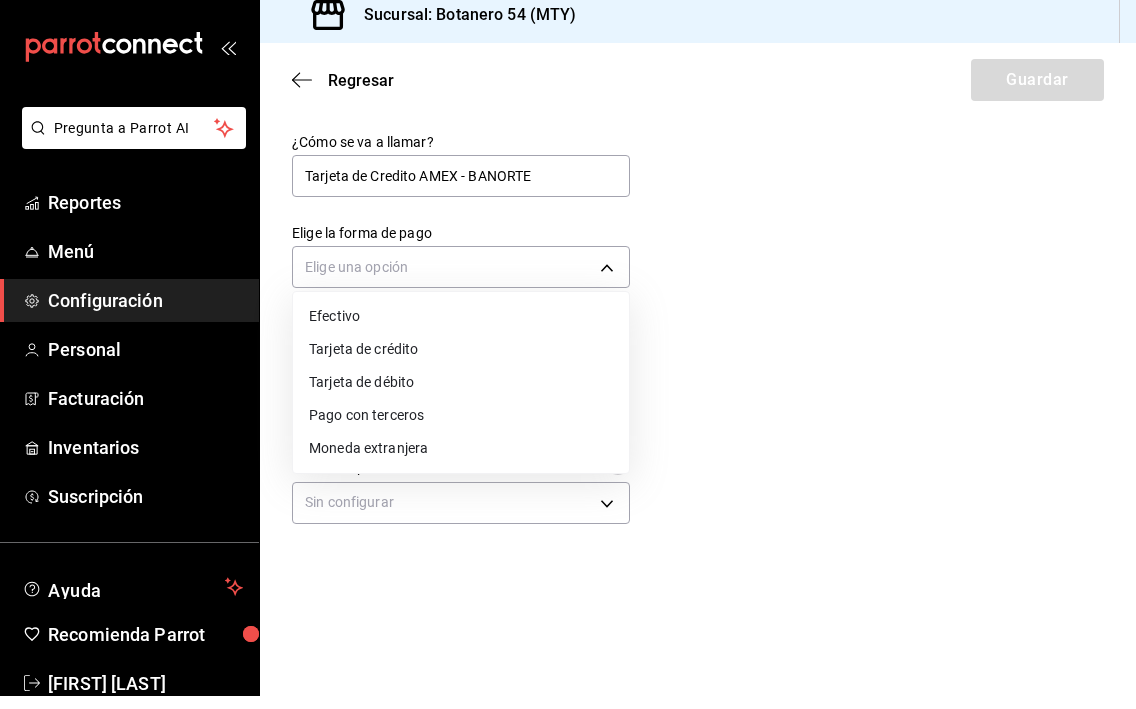 click on "Tarjeta de crédito" at bounding box center [461, 362] 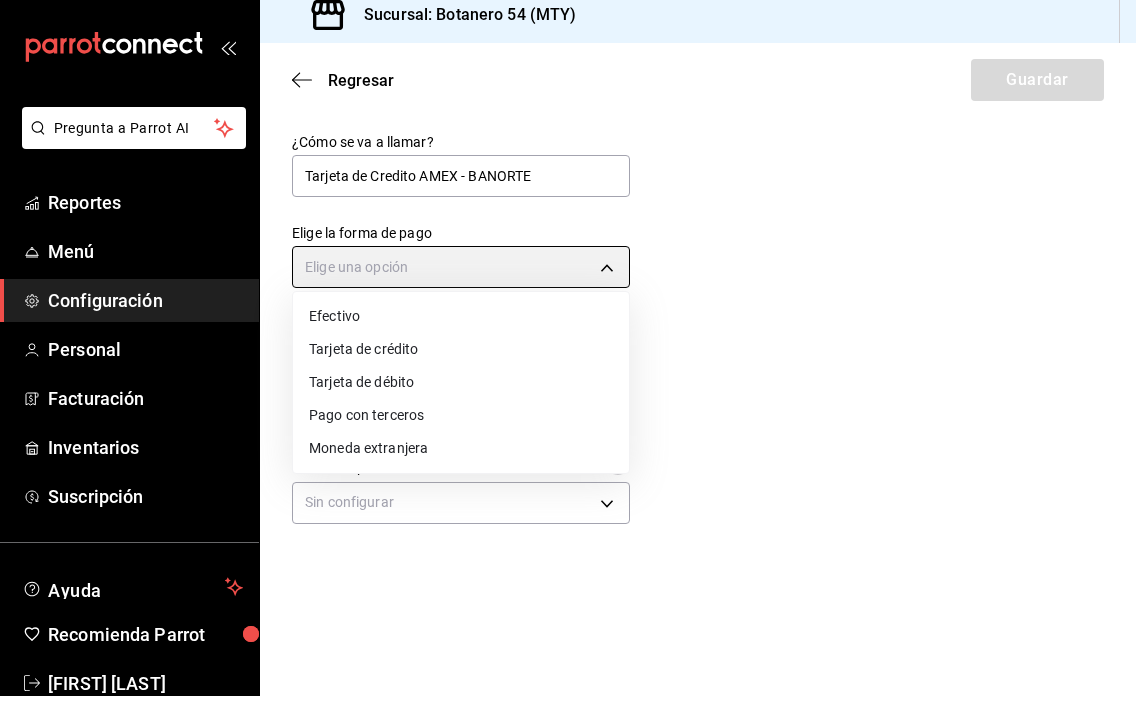 type on "CREDIT_CARD" 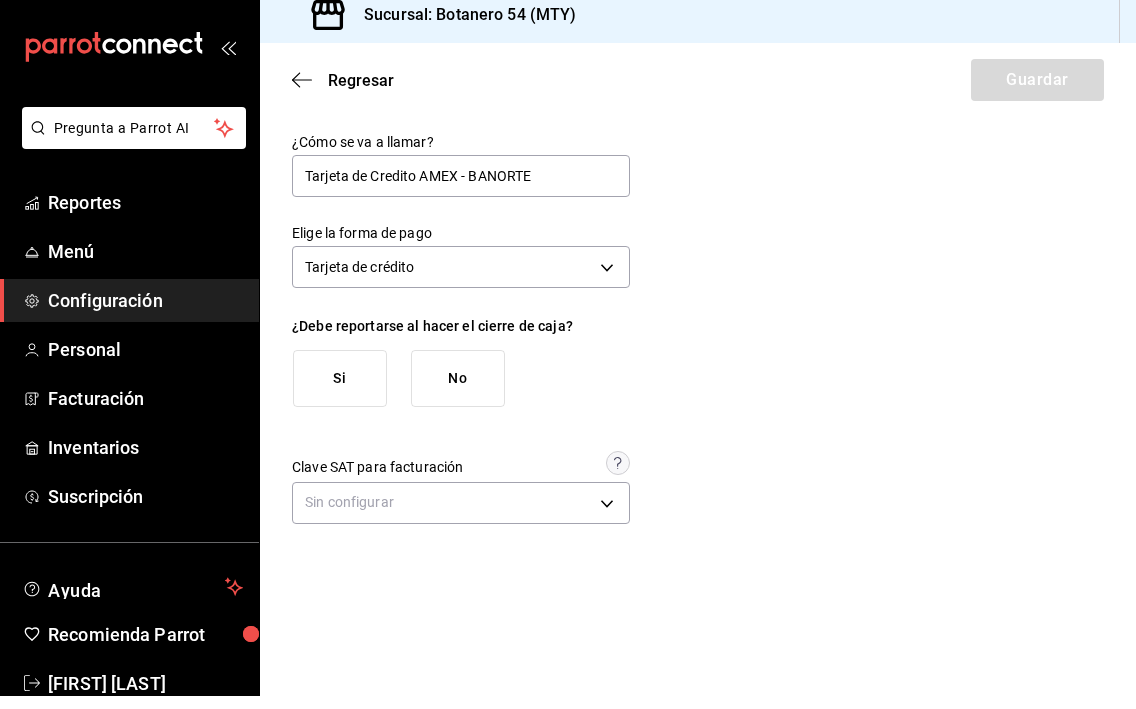 click on "Si" at bounding box center [340, 391] 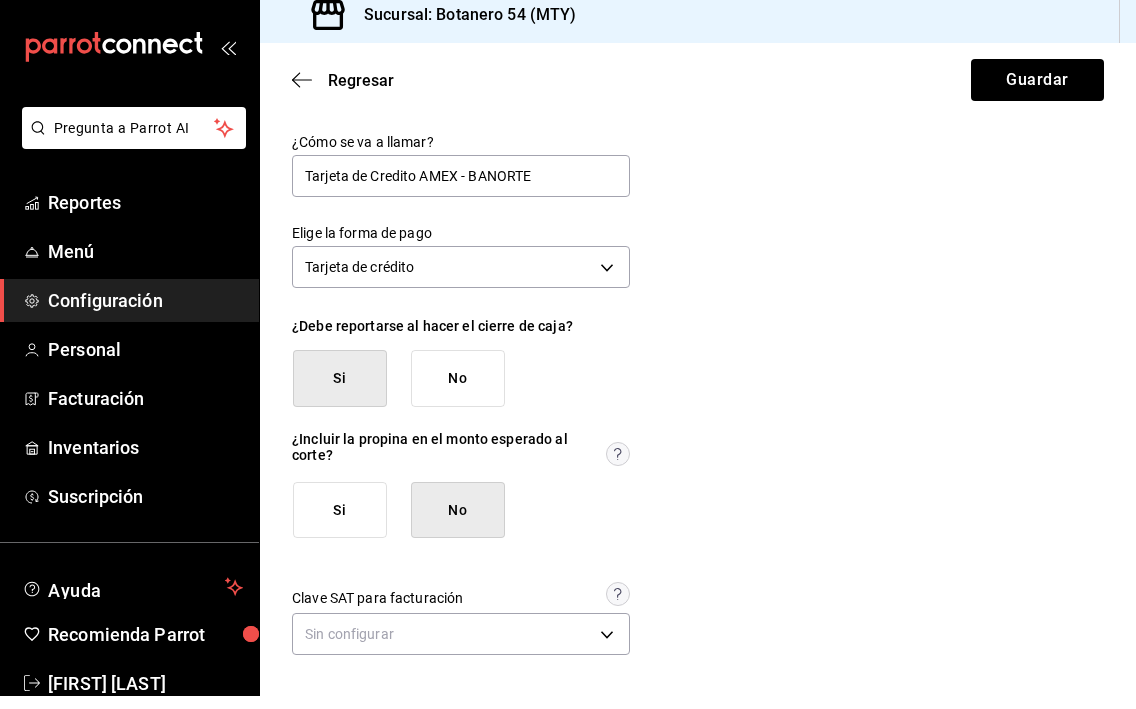 click on "Si" at bounding box center [340, 523] 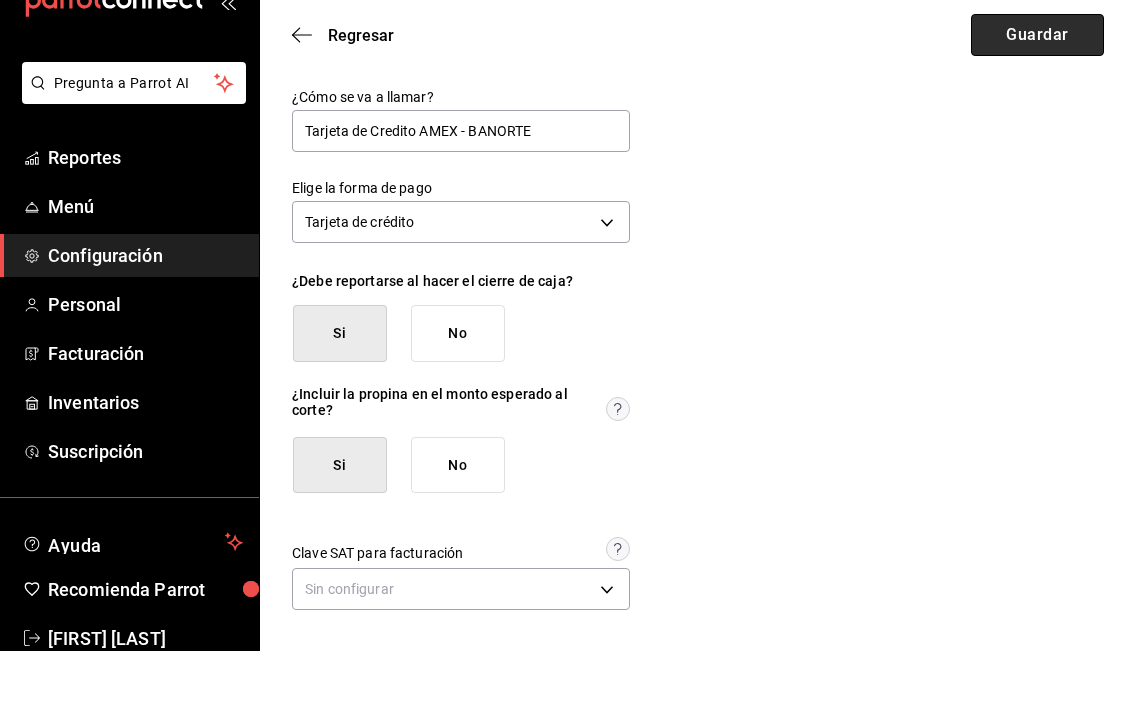 click on "Guardar" at bounding box center [1037, 93] 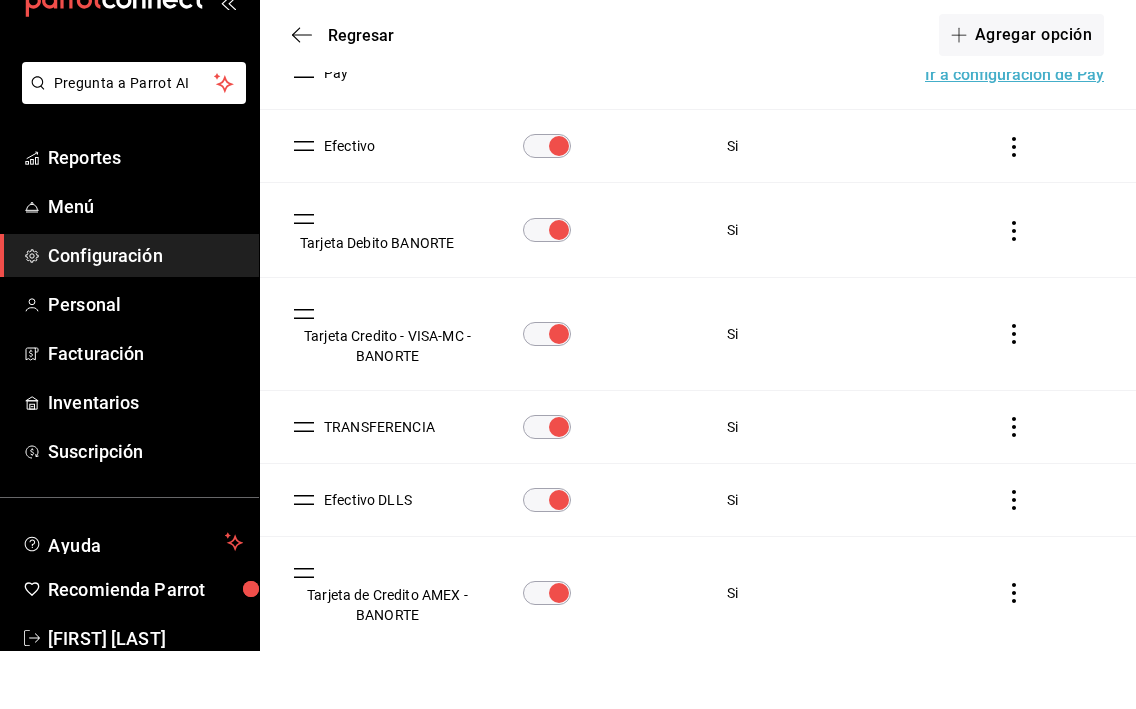 scroll, scrollTop: 225, scrollLeft: 0, axis: vertical 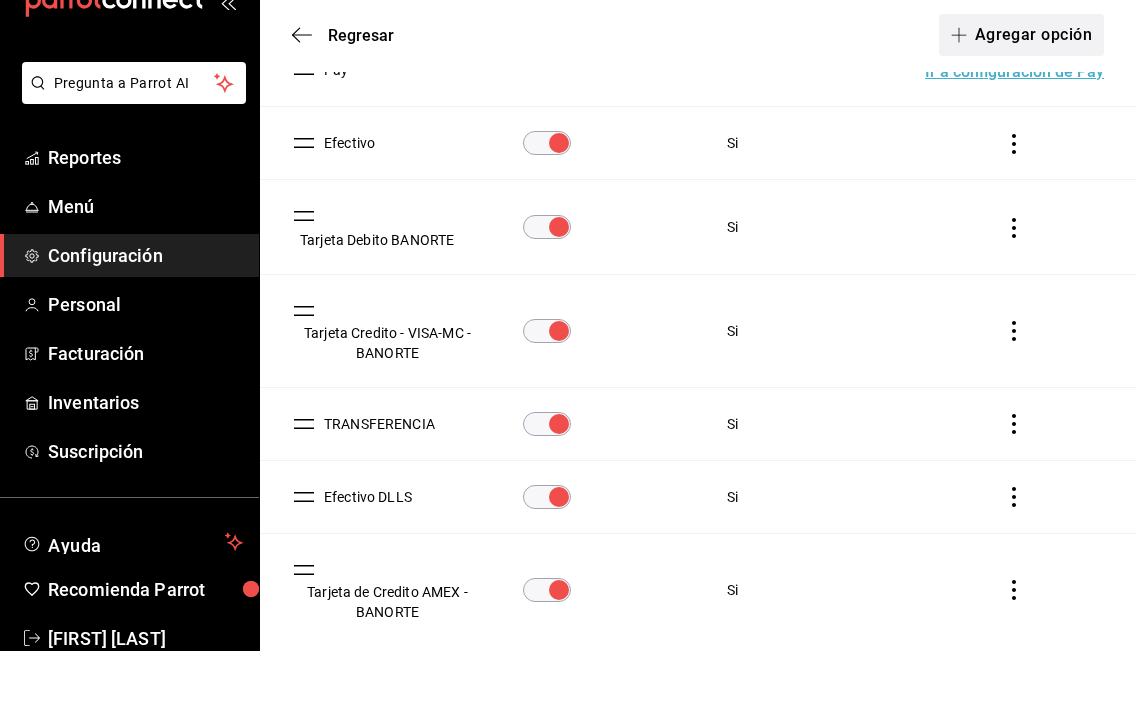 click on "Agregar opción" at bounding box center (1021, 93) 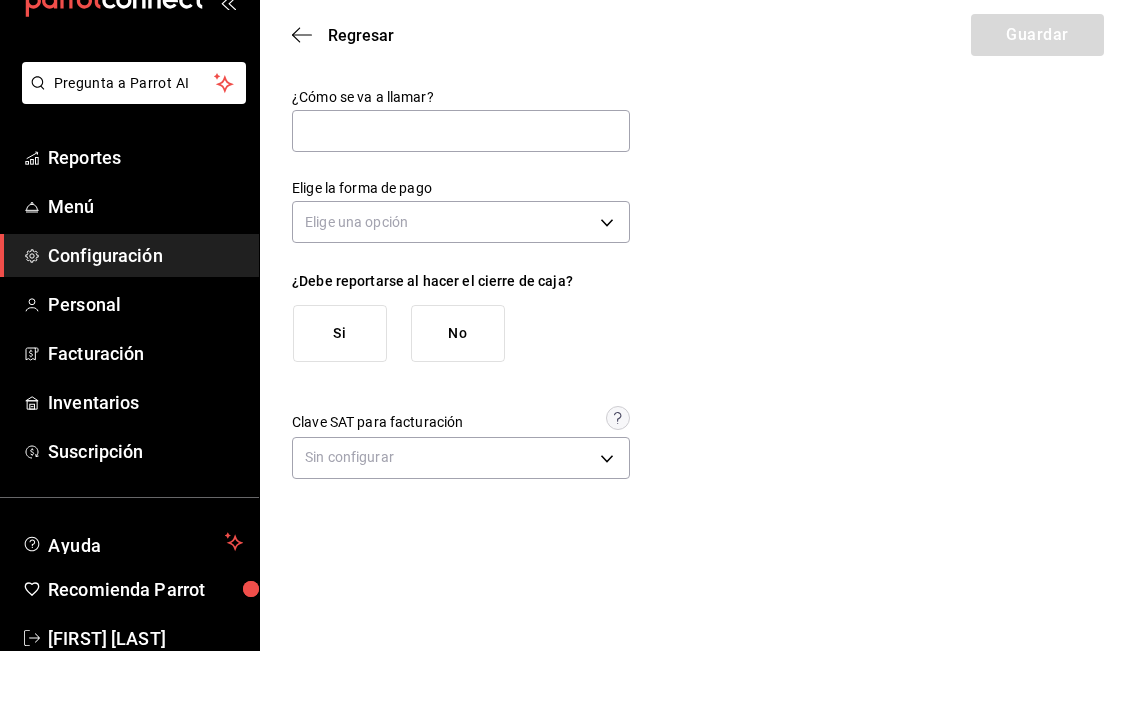 scroll, scrollTop: 0, scrollLeft: 0, axis: both 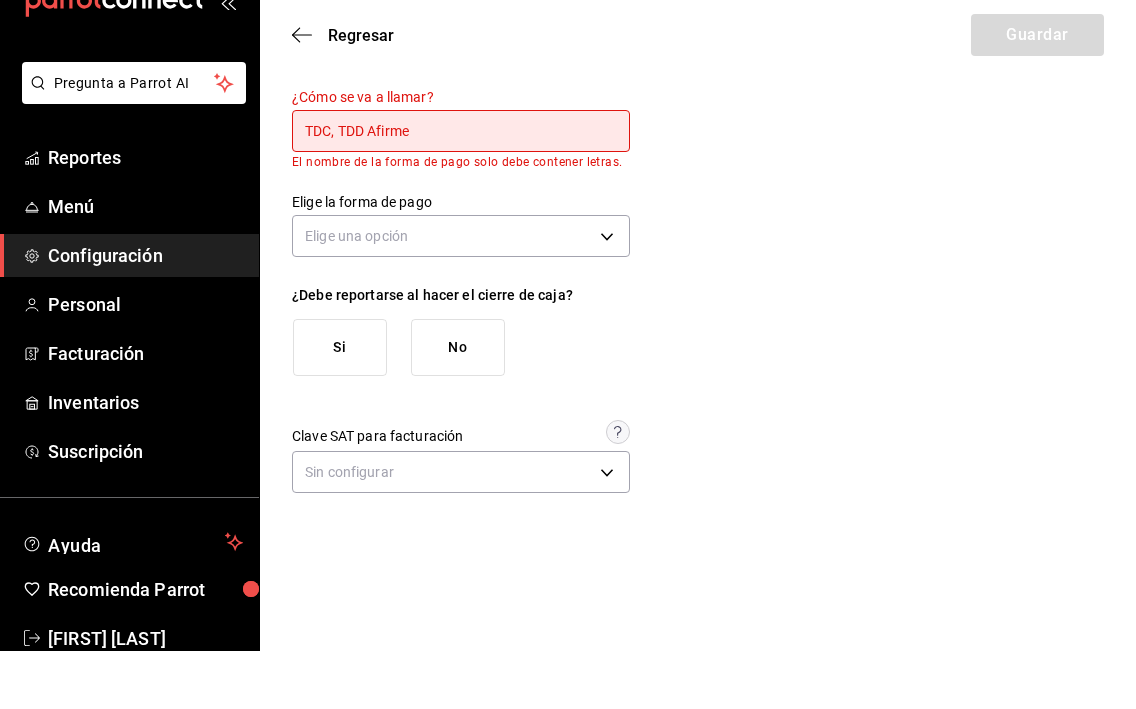 click on "TDC, TDD Afirme" at bounding box center (461, 189) 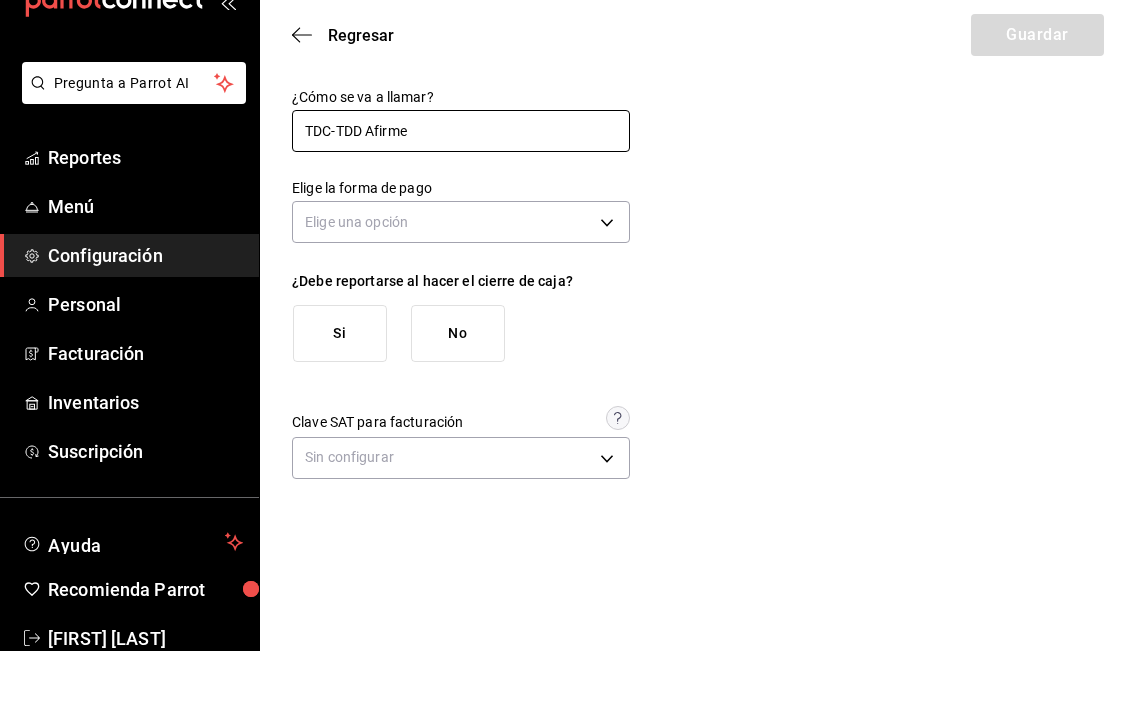 click on "TDC-TDD Afirme" at bounding box center (461, 189) 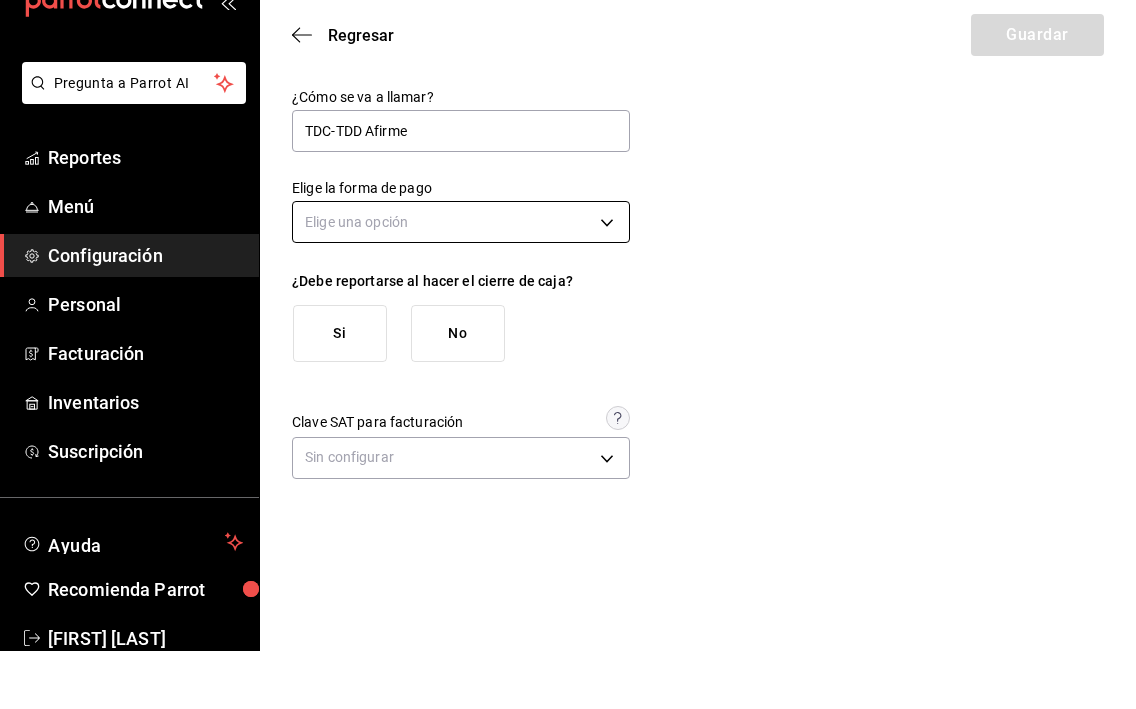 click on "Pregunta a Parrot AI Reportes   Menú   Configuración   Personal   Facturación   Inventarios   Suscripción   Ayuda Recomienda Parrot   [FIRST] [LAST]   Sugerir nueva función   Sucursal: Botanero 54 (MTY) Regresar Guardar ¿Cómo se va a llamar? TDC-TDD Afirme Elige la forma de pago Elige una opción ¿Debe reportarse al hacer el cierre de caja? Si No Clave SAT para facturación Sin configurar Ver video tutorial Ir a video GANA 1 MES GRATIS EN TU SUSCRIPCIÓN AQUÍ ¿Recuerdas cómo empezó tu restaurante?
Hoy puedes ayudar a un colega a tener el mismo cambio que tú viviste.
Recomienda Parrot directamente desde tu Portal Administrador.
Es fácil y rápido.
🎁 Por cada restaurante que se una, ganas 1 mes gratis. Pregunta a Parrot AI Reportes   Menú   Configuración   Personal   Facturación   Inventarios   Suscripción   Ayuda Recomienda Parrot   [FIRST] [LAST]   Sugerir nueva función   Visitar centro de ayuda [PHONE] soporte@[DOMAIN].io Visitar centro de ayuda [PHONE]" at bounding box center [568, 354] 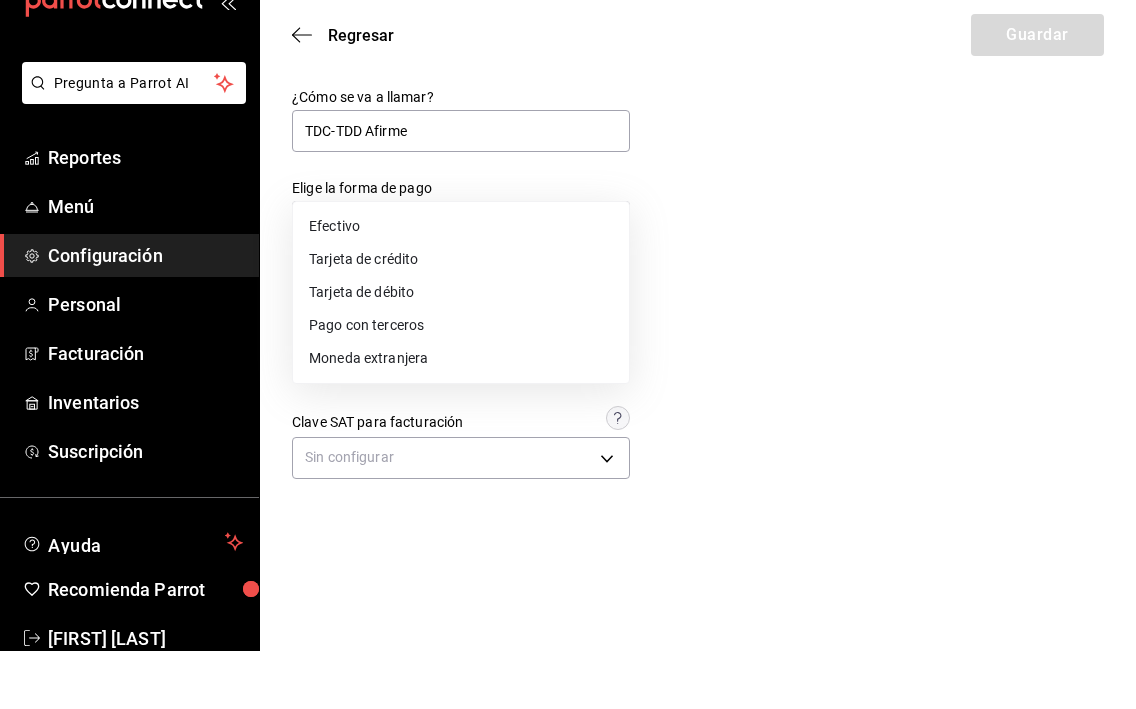 click at bounding box center [568, 354] 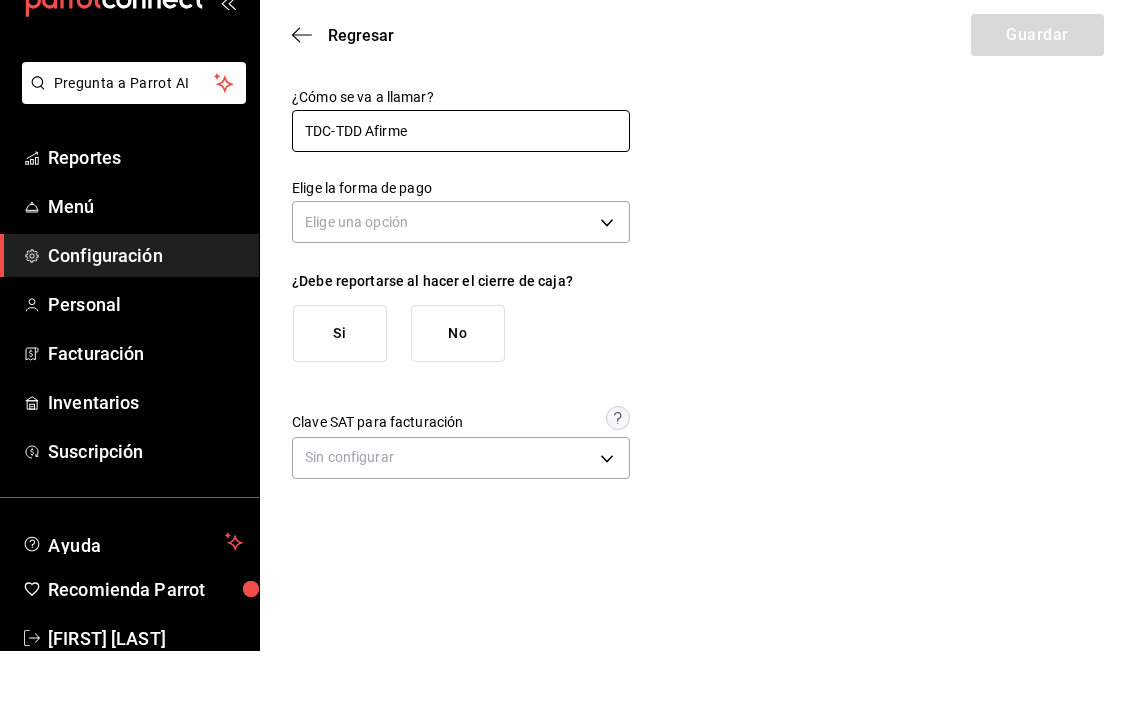 click on "TDC-TDD Afirme" at bounding box center [461, 189] 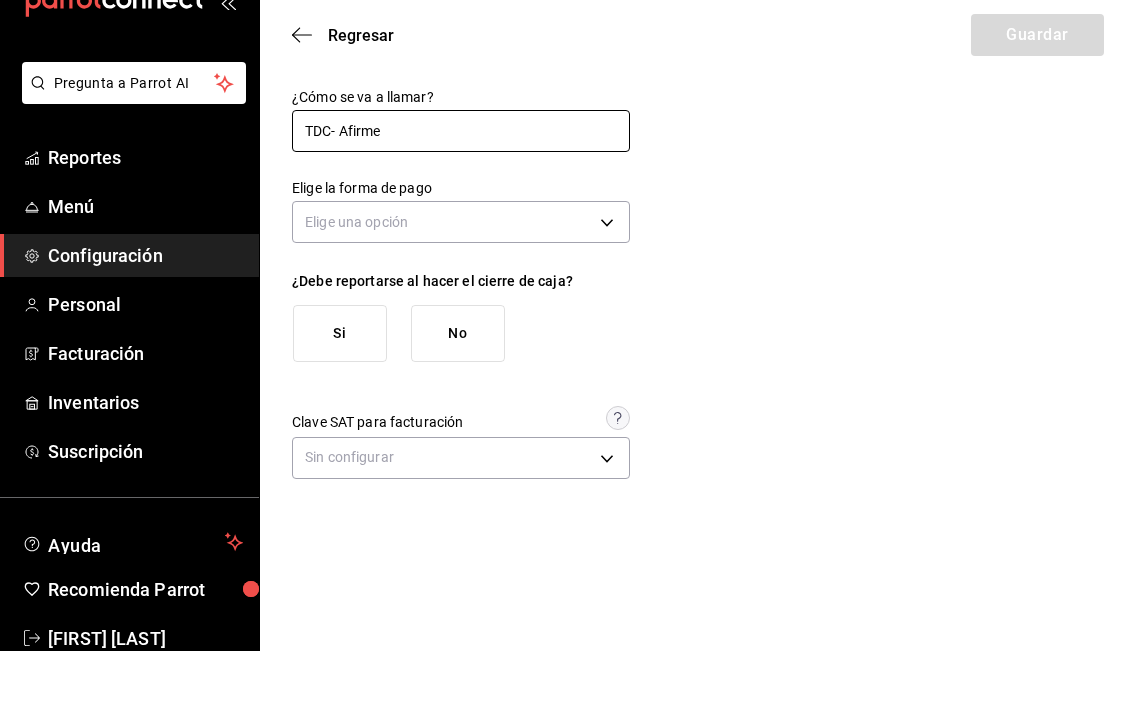 click on "TDC- Afirme" at bounding box center [461, 189] 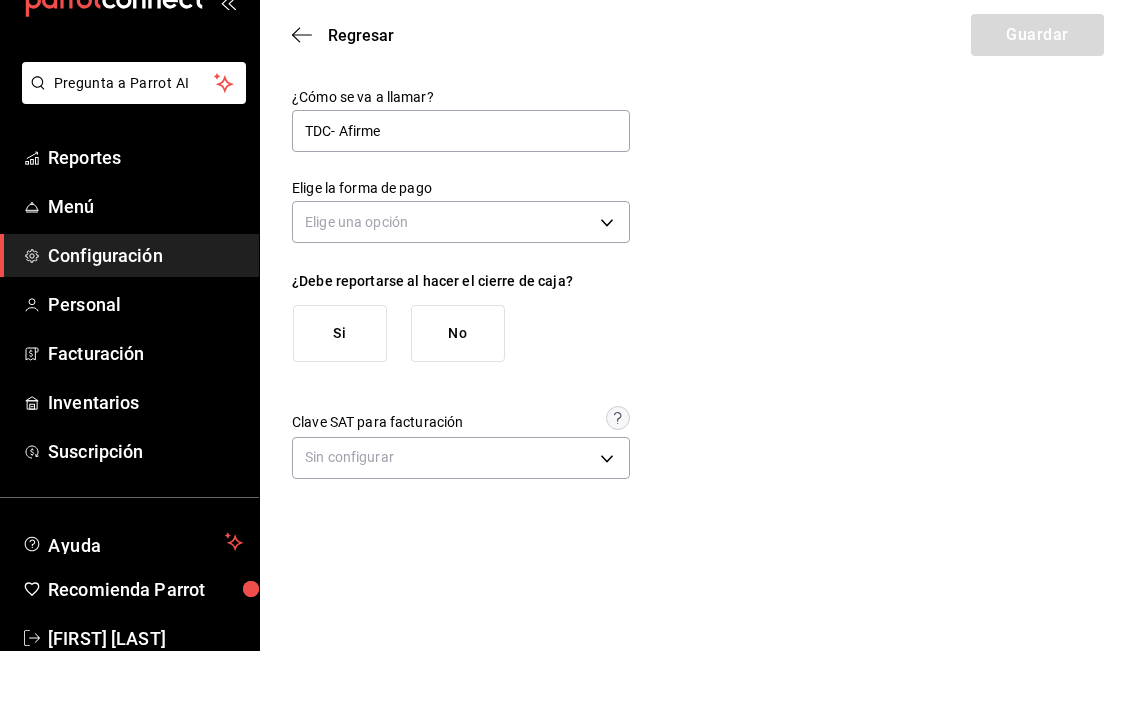 click on "¿Cómo se va a llamar? TDC- Afirme Elige la forma de pago Elige una opción ¿Debe reportarse al hacer el cierre de caja? Si No Clave SAT para facturación Sin configurar" at bounding box center (698, 344) 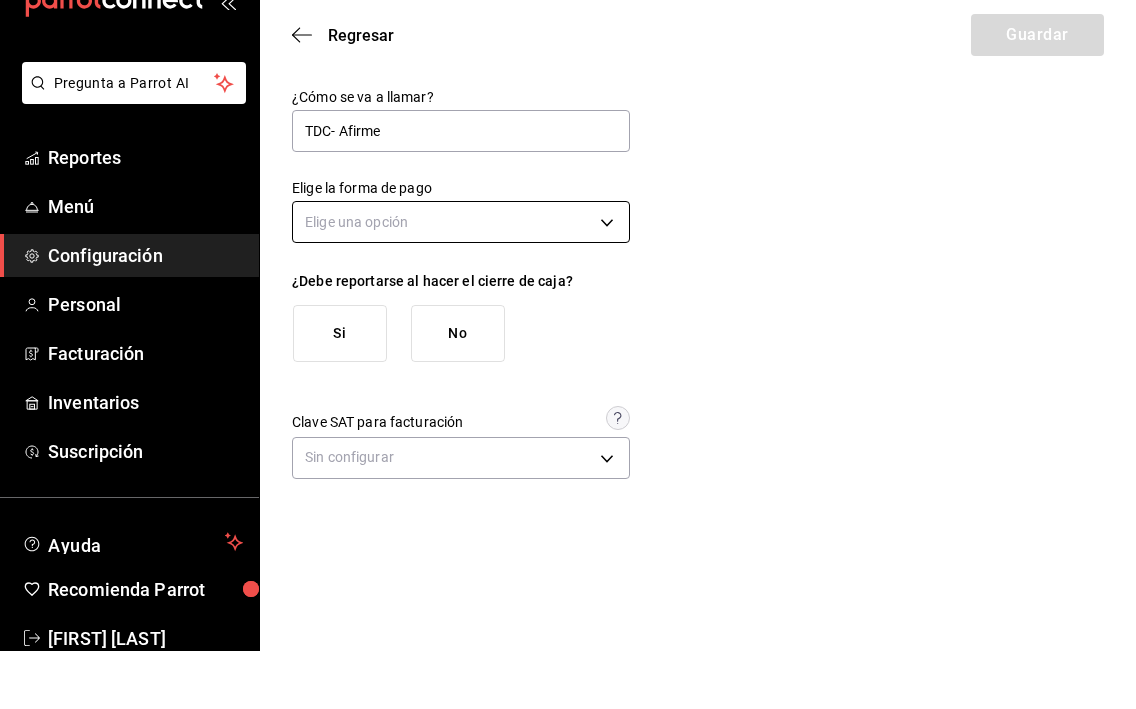 click on "Pregunta a Parrot AI Reportes   Menú   Configuración   Personal   Facturación   Inventarios   Suscripción   Ayuda Recomienda Parrot   [FIRST] [LAST]   Sugerir nueva función   Sucursal: Botanero 54 (MTY) Regresar Guardar ¿Cómo se va a llamar? TDC- Afirme Elige la forma de pago Elige una opción ¿Debe reportarse al hacer el cierre de caja? Si No Clave SAT para facturación Sin configurar Ver video tutorial Ir a video GANA 1 MES GRATIS EN TU SUSCRIPCIÓN AQUÍ ¿Recuerdas cómo empezó tu restaurante?
Hoy puedes ayudar a un colega a tener el mismo cambio que tú viviste.
Recomienda Parrot directamente desde tu Portal Administrador.
Es fácil y rápido.
🎁 Por cada restaurante que se una, ganas 1 mes gratis. Pregunta a Parrot AI Reportes   Menú   Configuración   Personal   Facturación   Inventarios   Suscripción   Ayuda Recomienda Parrot   [FIRST] [LAST]   Sugerir nueva función   Visitar centro de ayuda [PHONE] soporte@[DOMAIN].io Visitar centro de ayuda [PHONE]" at bounding box center (568, 354) 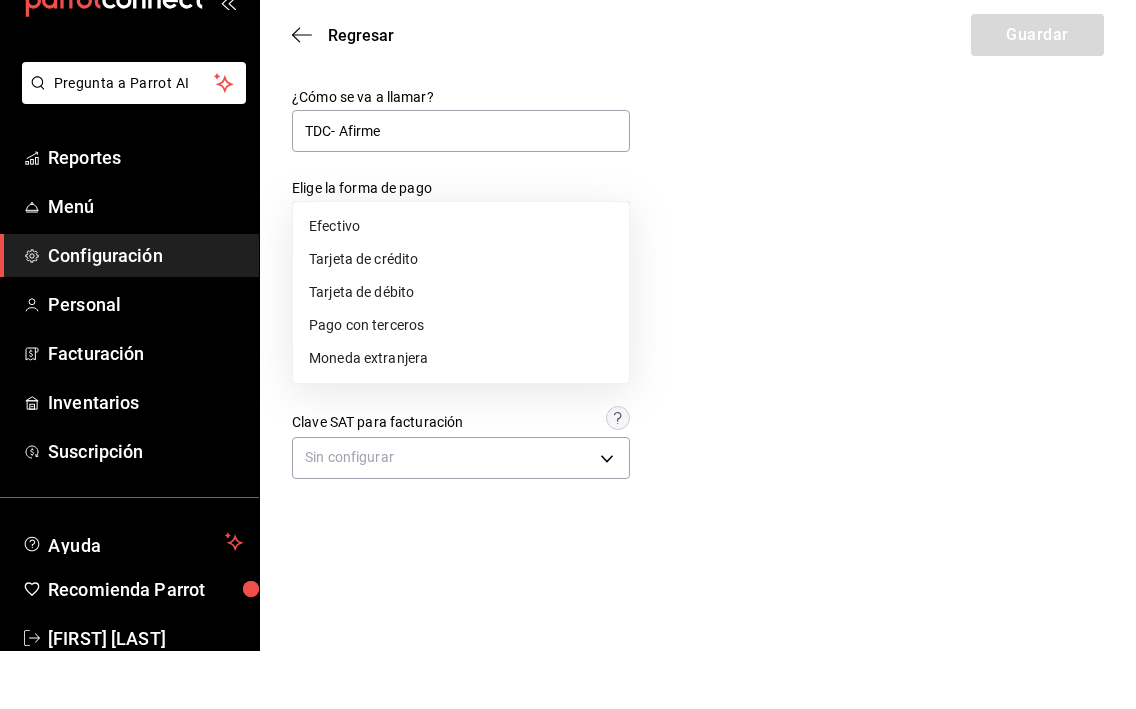 click on "Tarjeta de crédito" at bounding box center (461, 317) 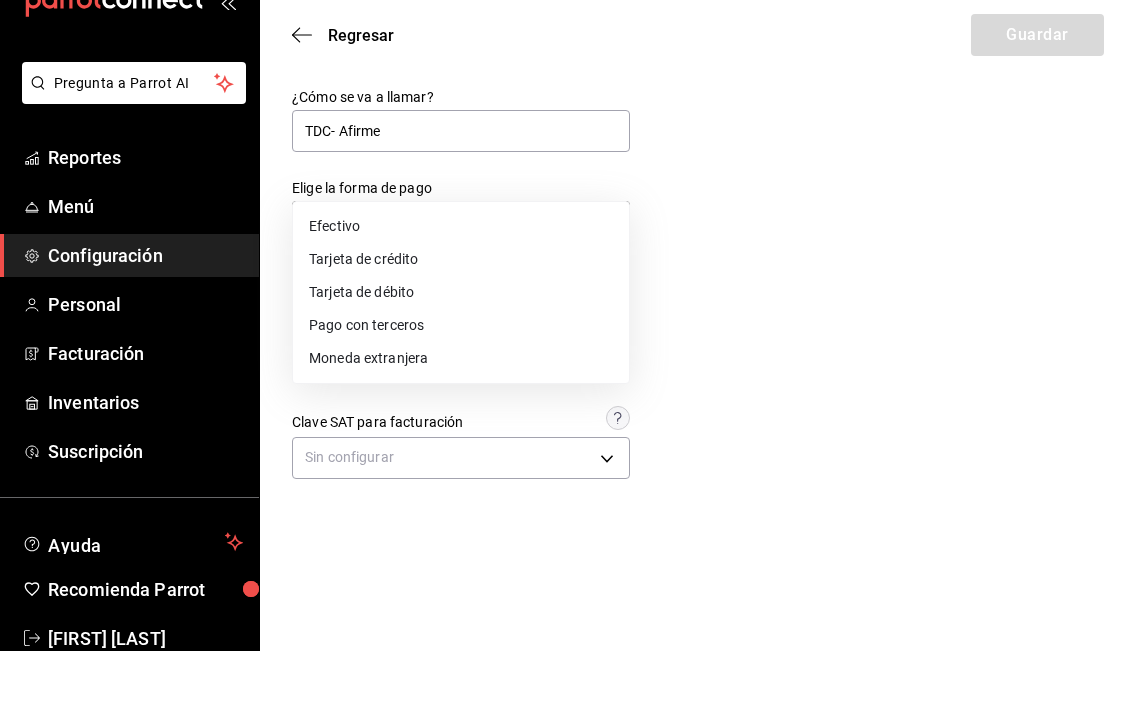 type on "CREDIT_CARD" 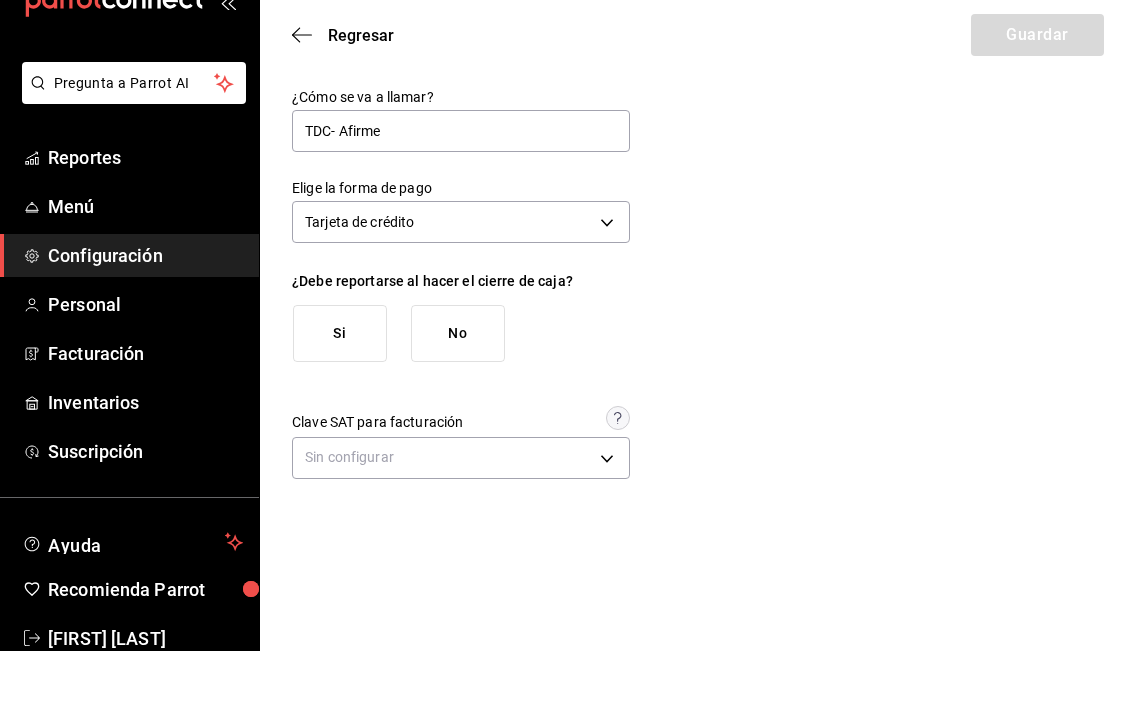 click on "Si" at bounding box center (340, 391) 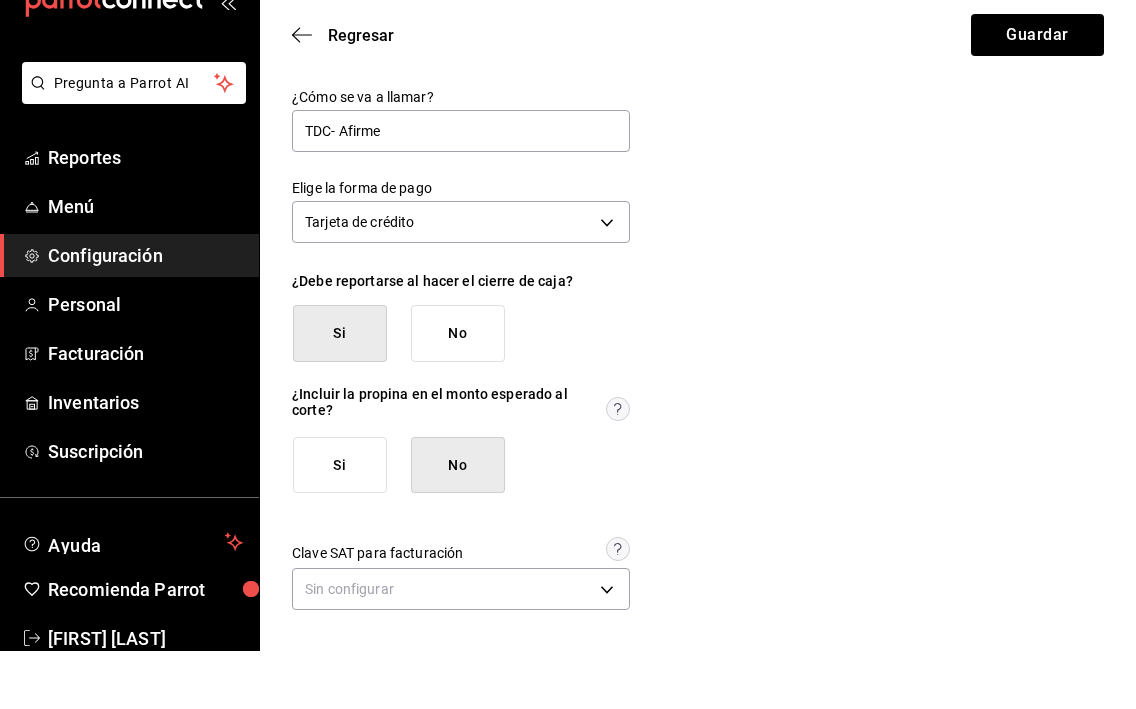 click on "Si" at bounding box center [340, 523] 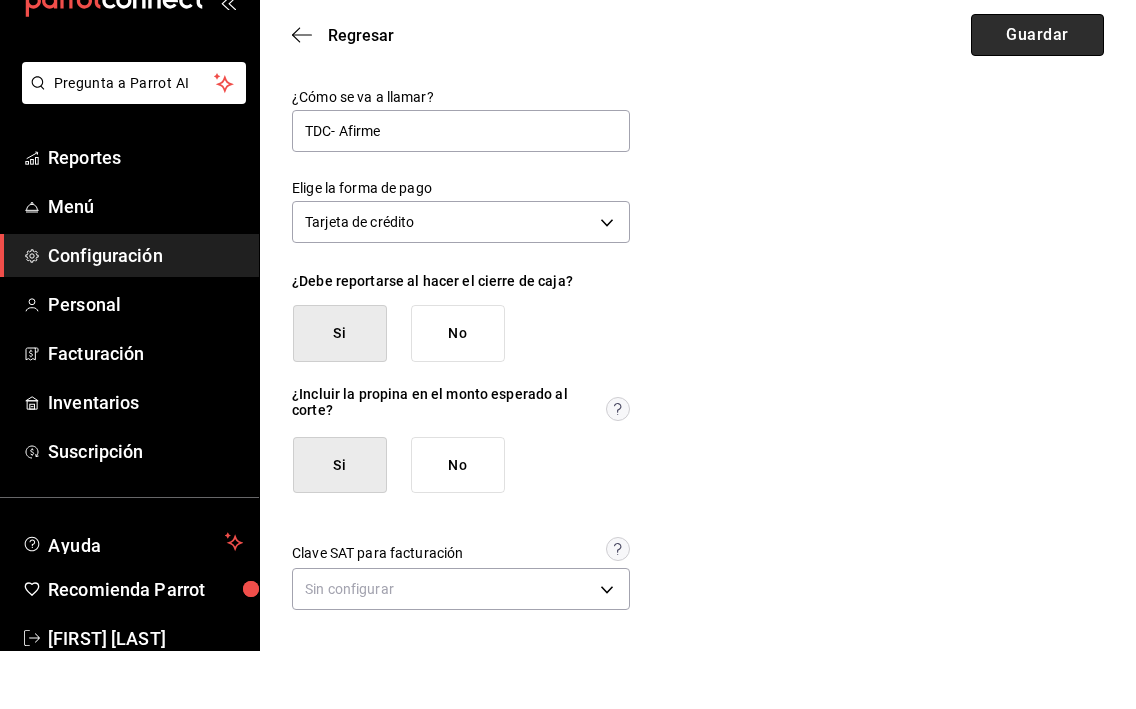 click on "Guardar" at bounding box center [1037, 93] 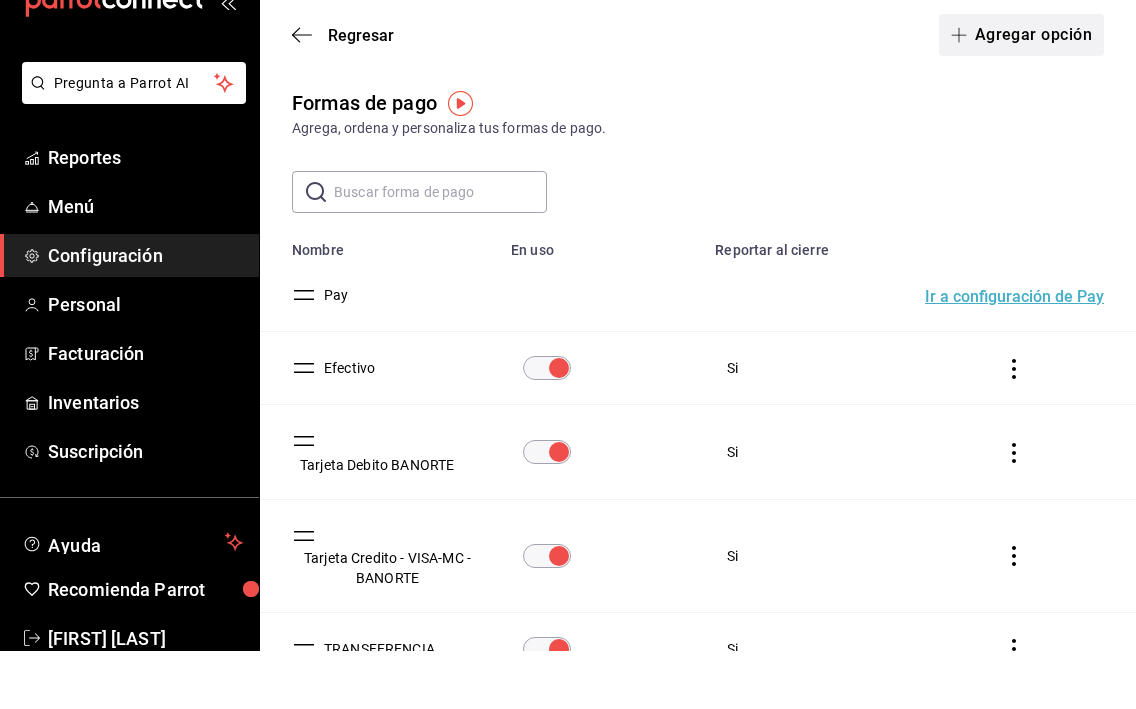 click on "Agregar opción" at bounding box center [1021, 93] 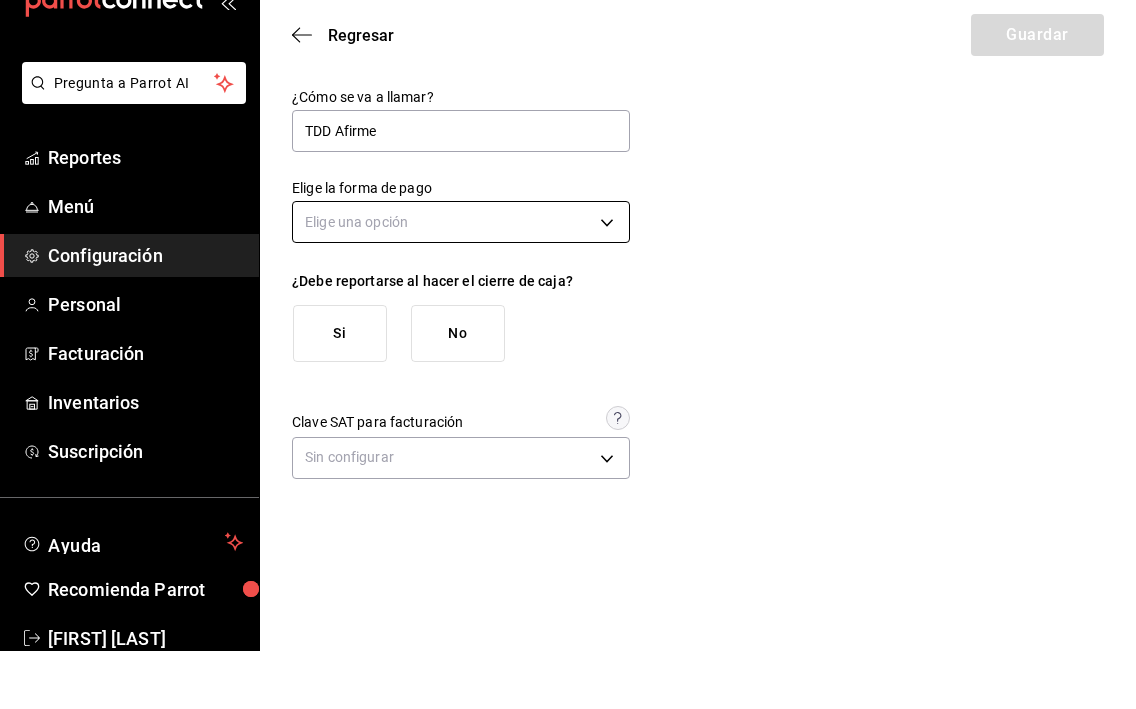 type on "TDD Afirme" 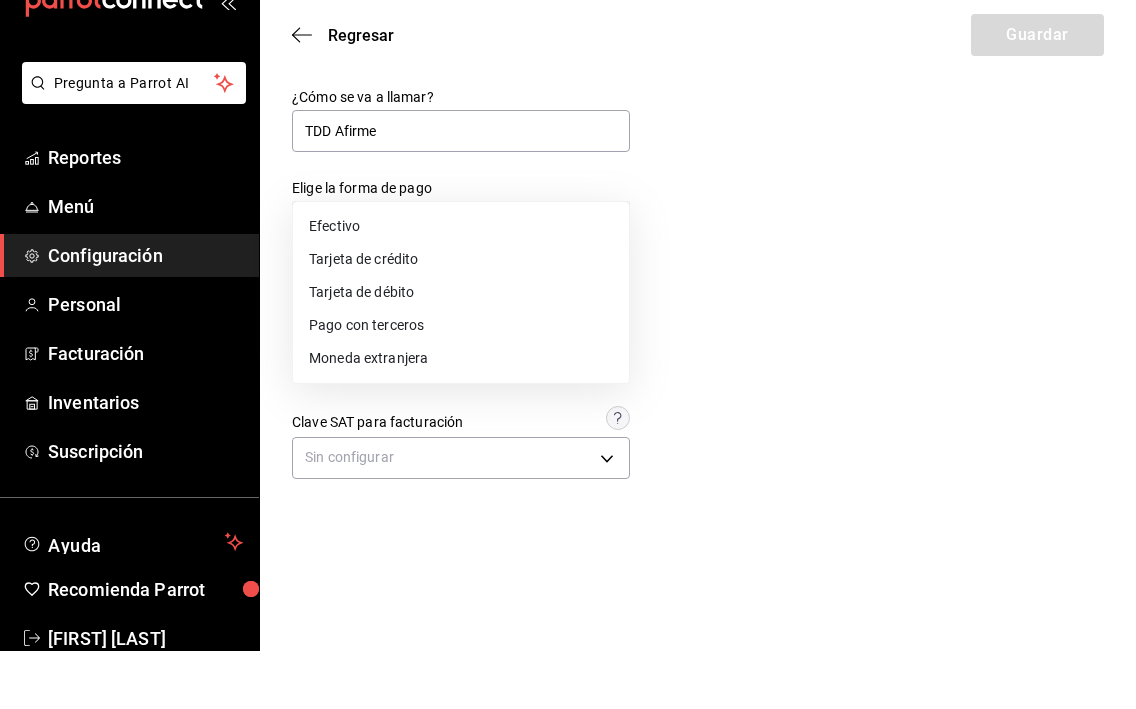 click on "Tarjeta de débito" at bounding box center [461, 350] 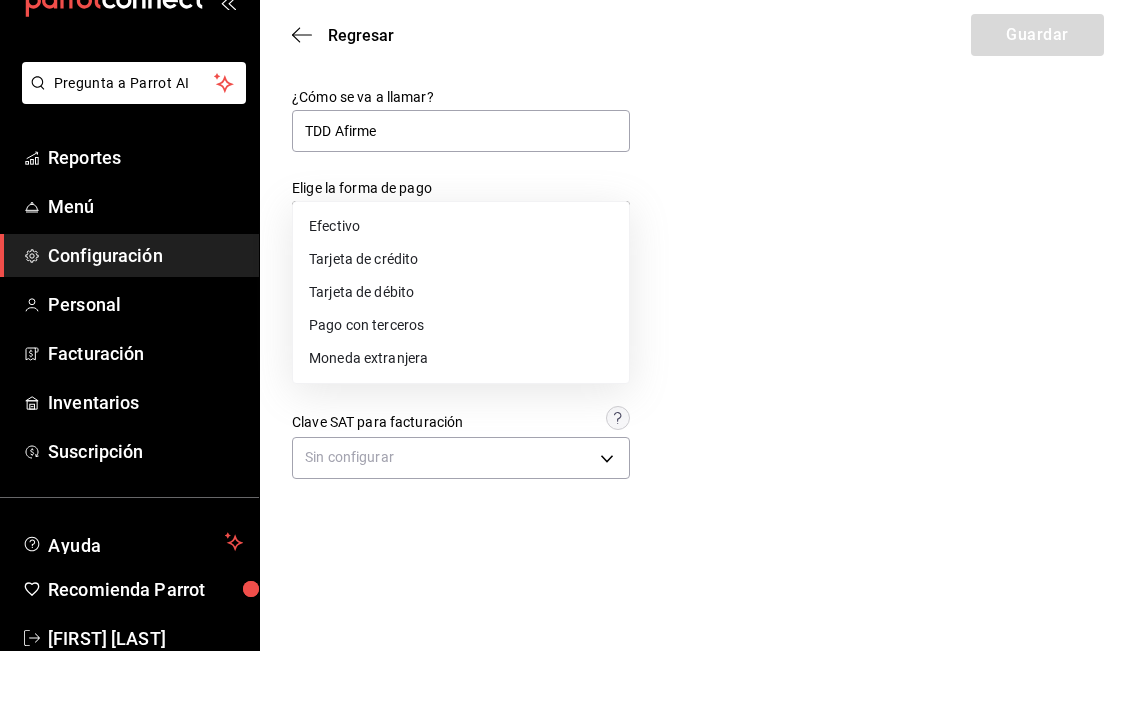type on "DEBIT_CARD" 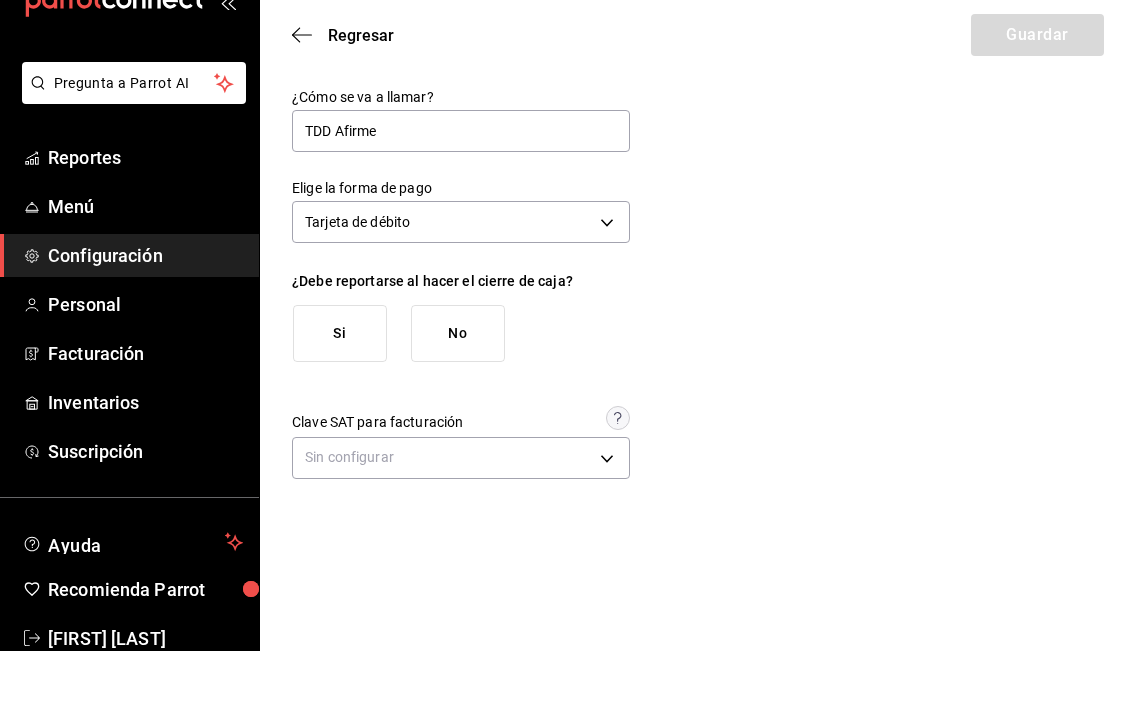 click on "Si" at bounding box center [340, 391] 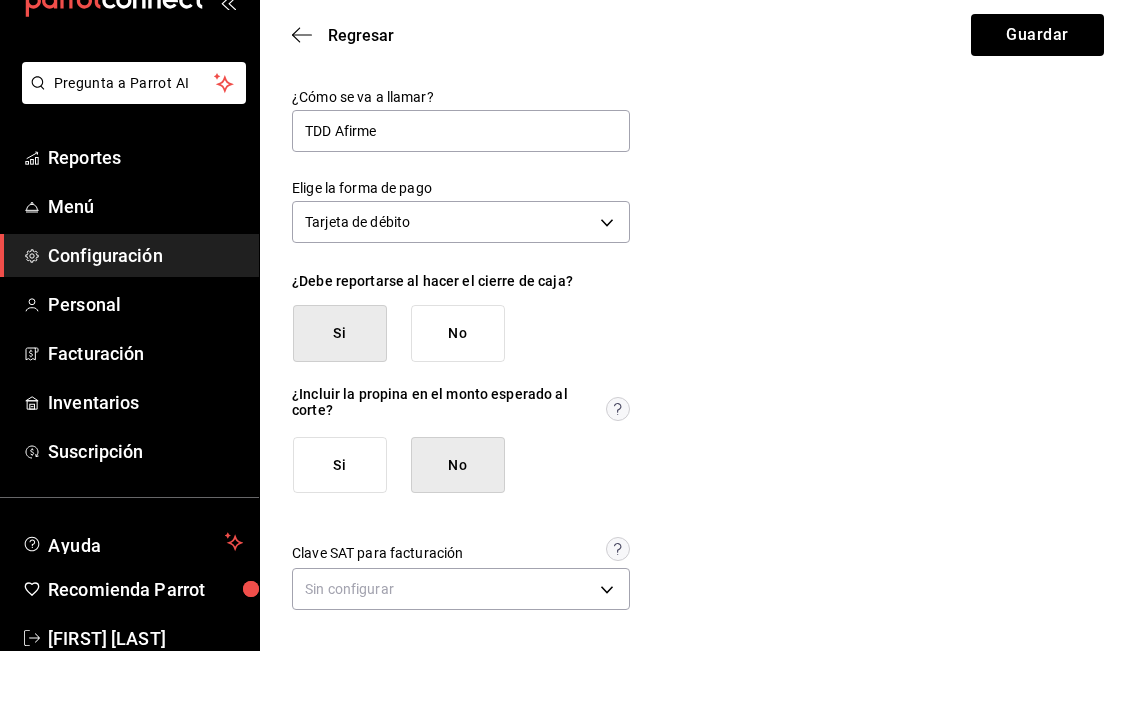 click on "Si" at bounding box center [340, 523] 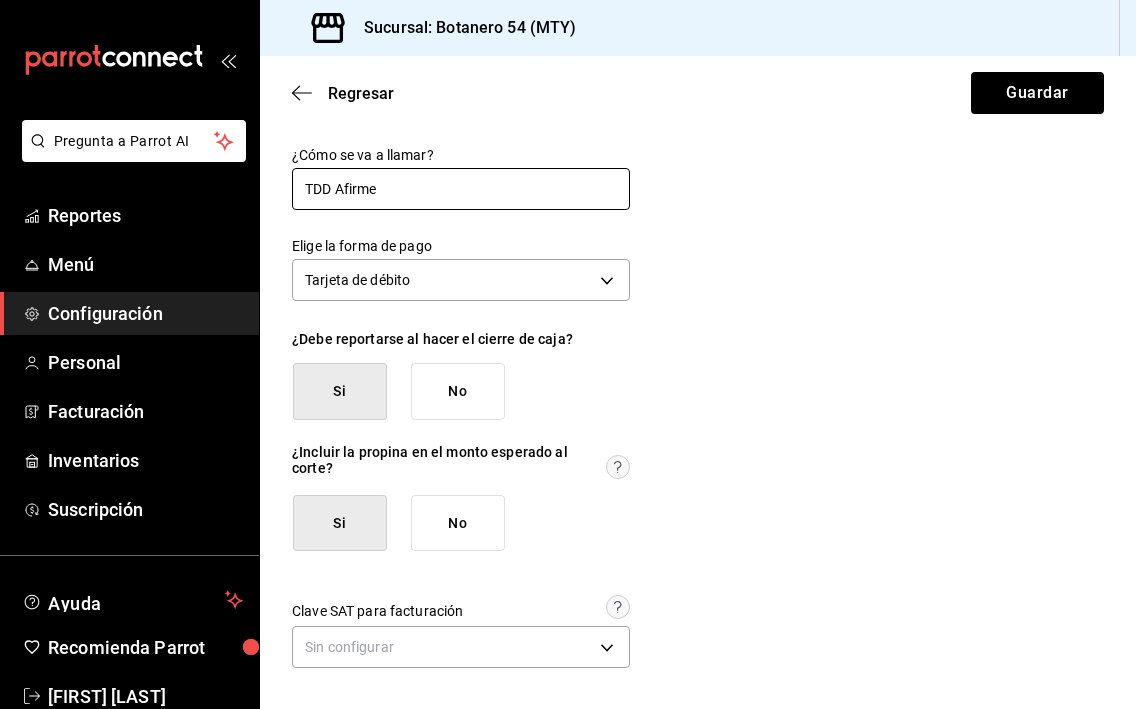 click on "TDD Afirme" at bounding box center (461, 189) 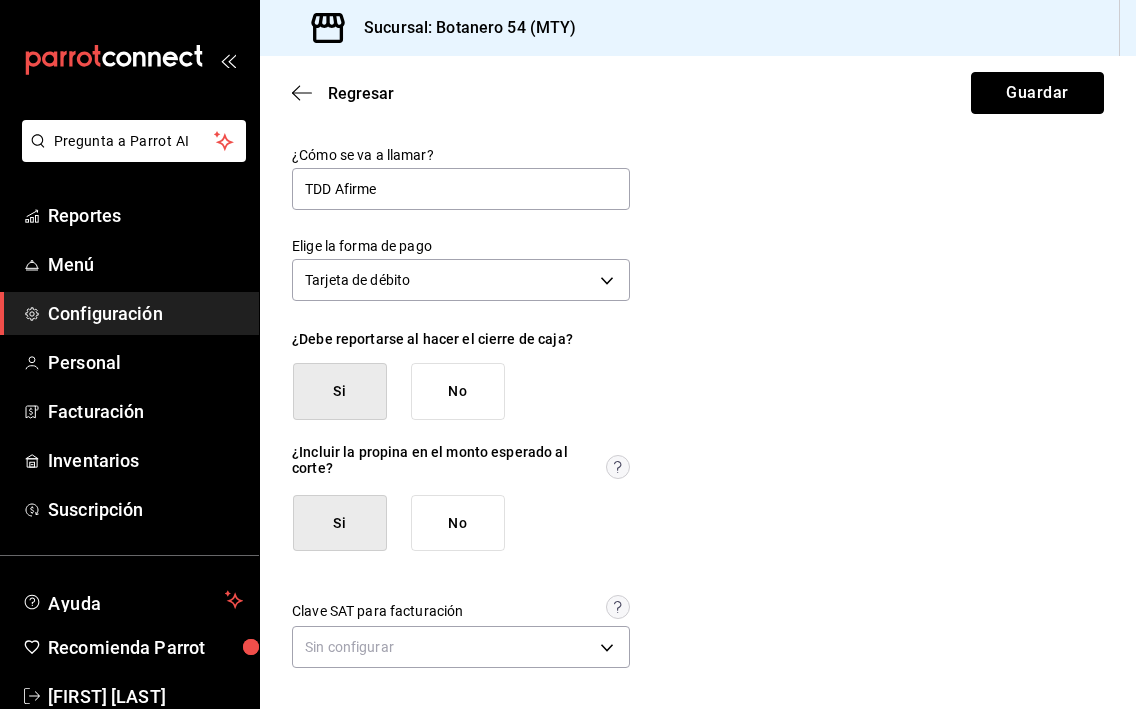 click on "Guardar" at bounding box center (1037, 93) 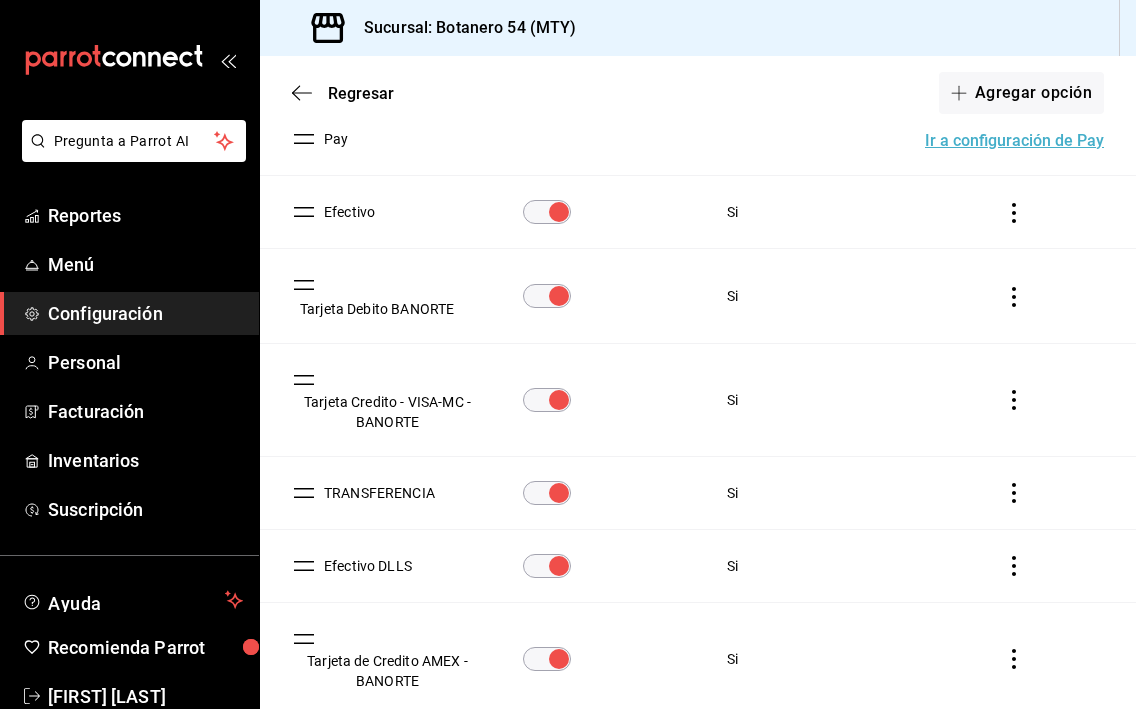scroll, scrollTop: 131, scrollLeft: 0, axis: vertical 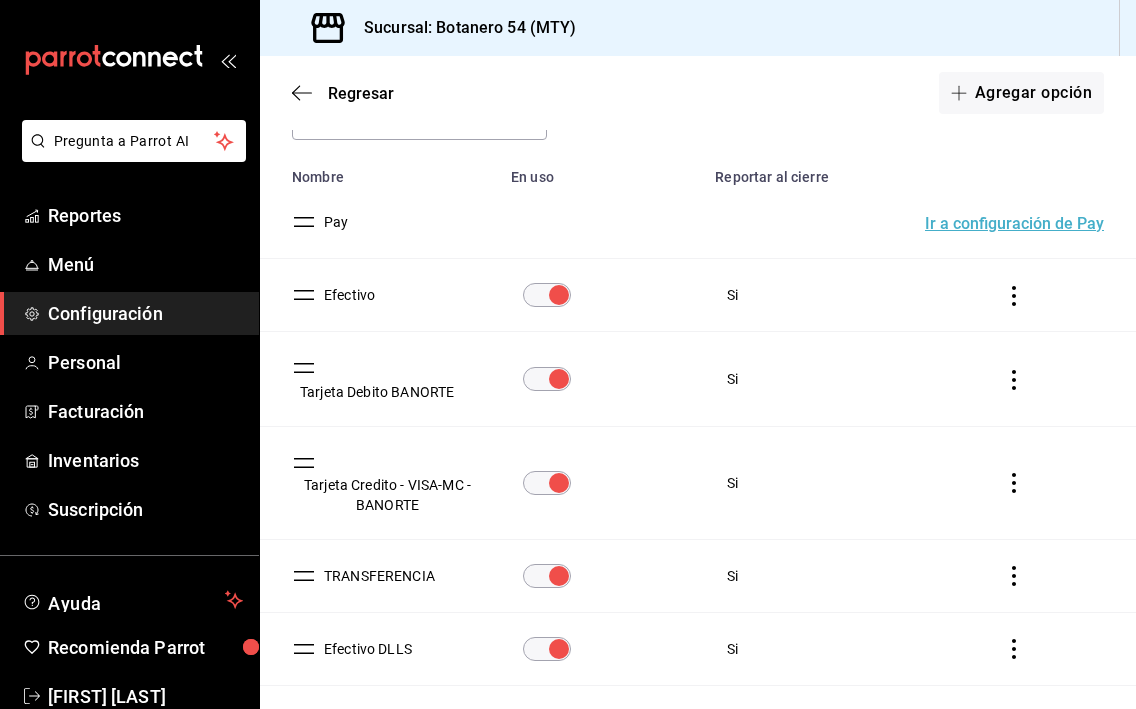 click on "Tarjeta Debito BANORTE" at bounding box center [373, 392] 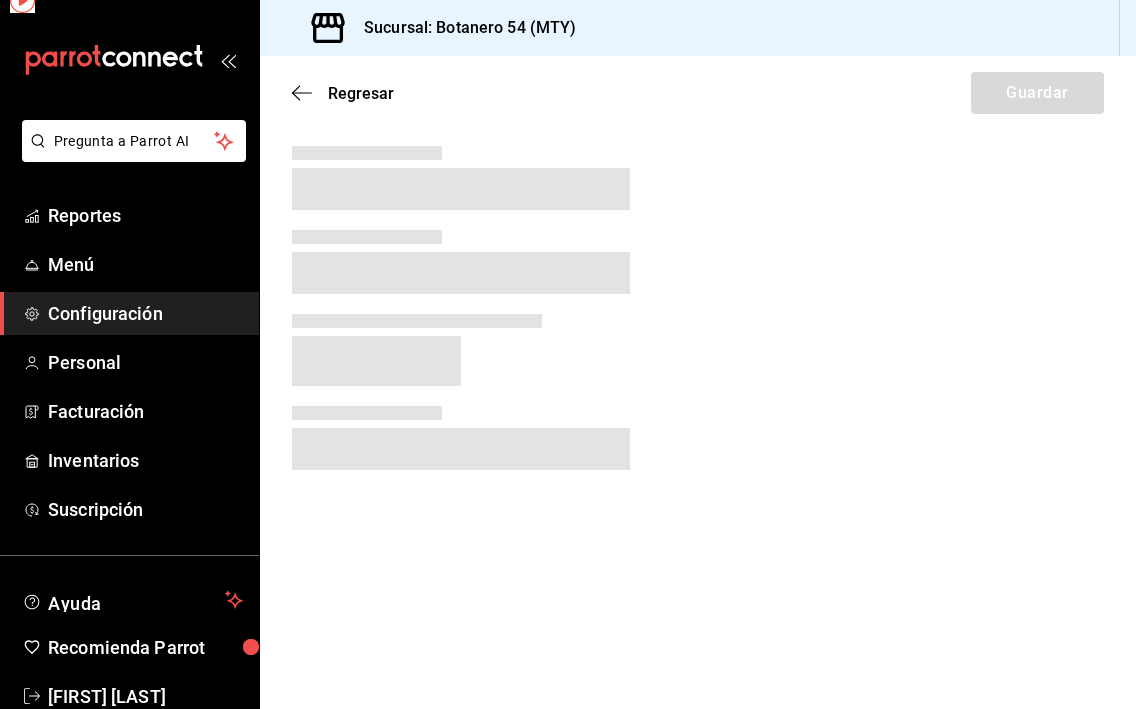 scroll, scrollTop: 0, scrollLeft: 0, axis: both 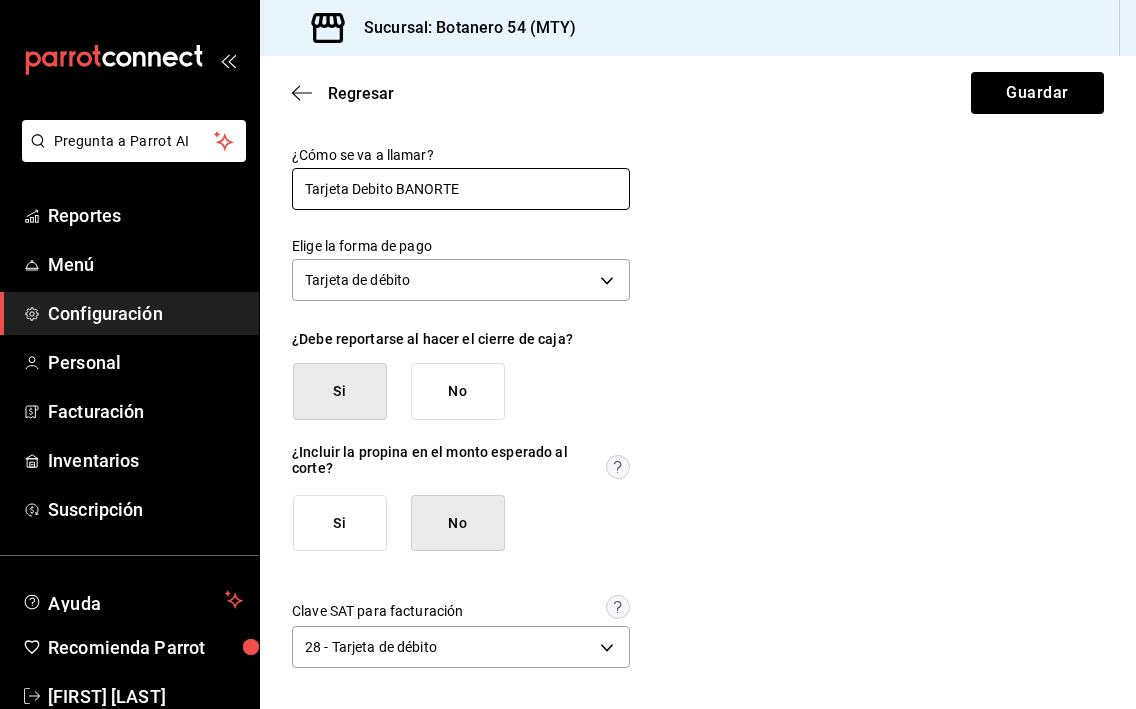 click on "Tarjeta Debito BANORTE" at bounding box center (461, 189) 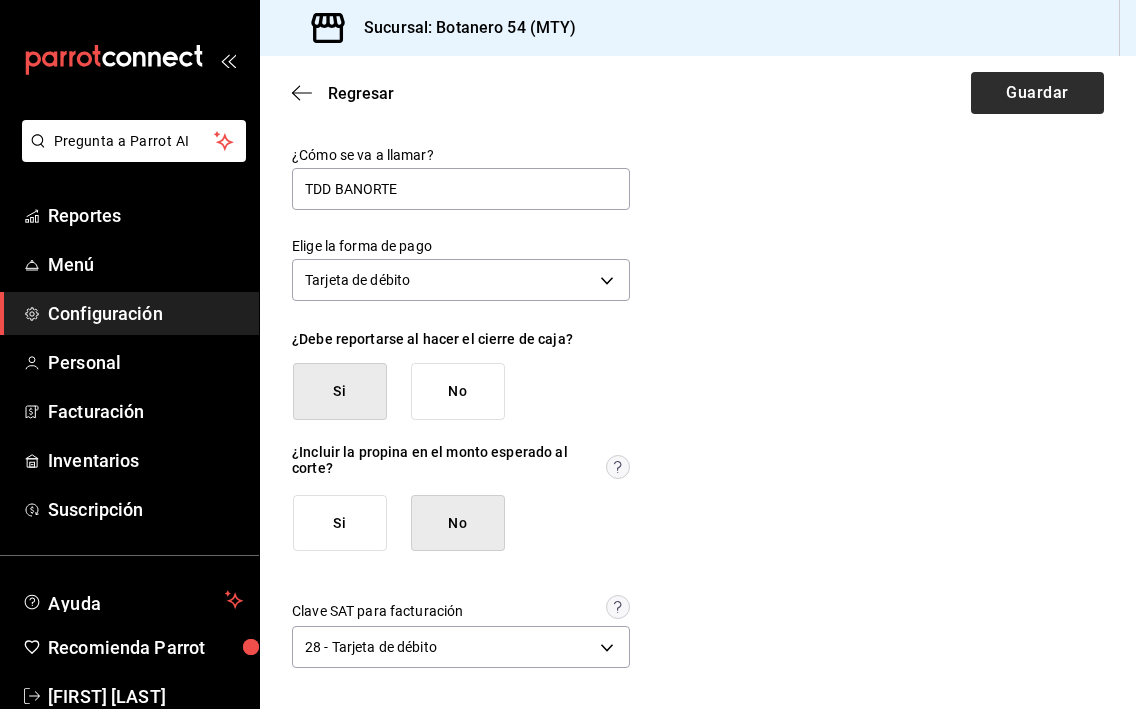 type on "TDD BANORTE" 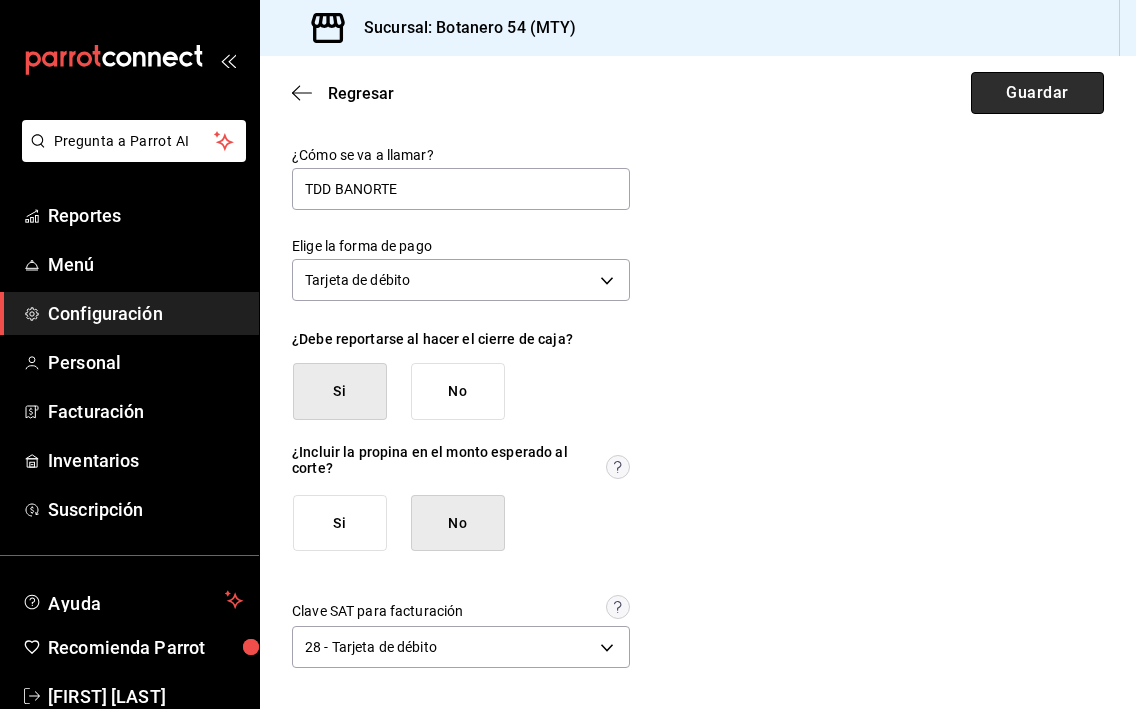 click on "Guardar" at bounding box center (1037, 93) 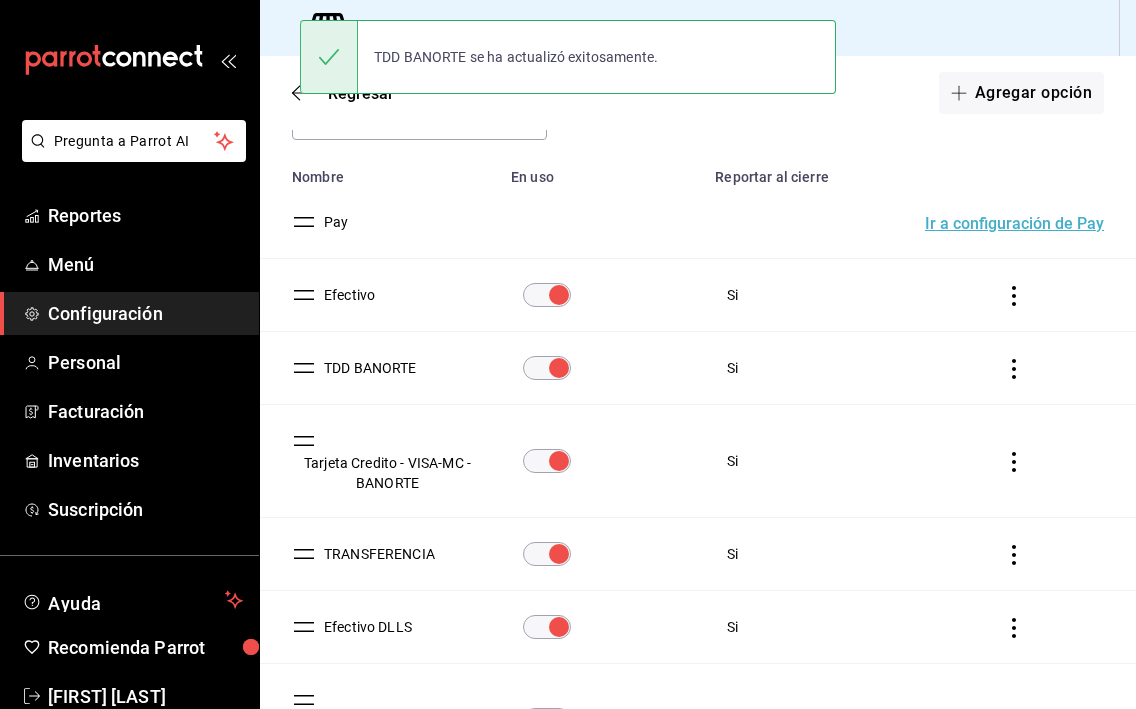 scroll, scrollTop: 133, scrollLeft: 0, axis: vertical 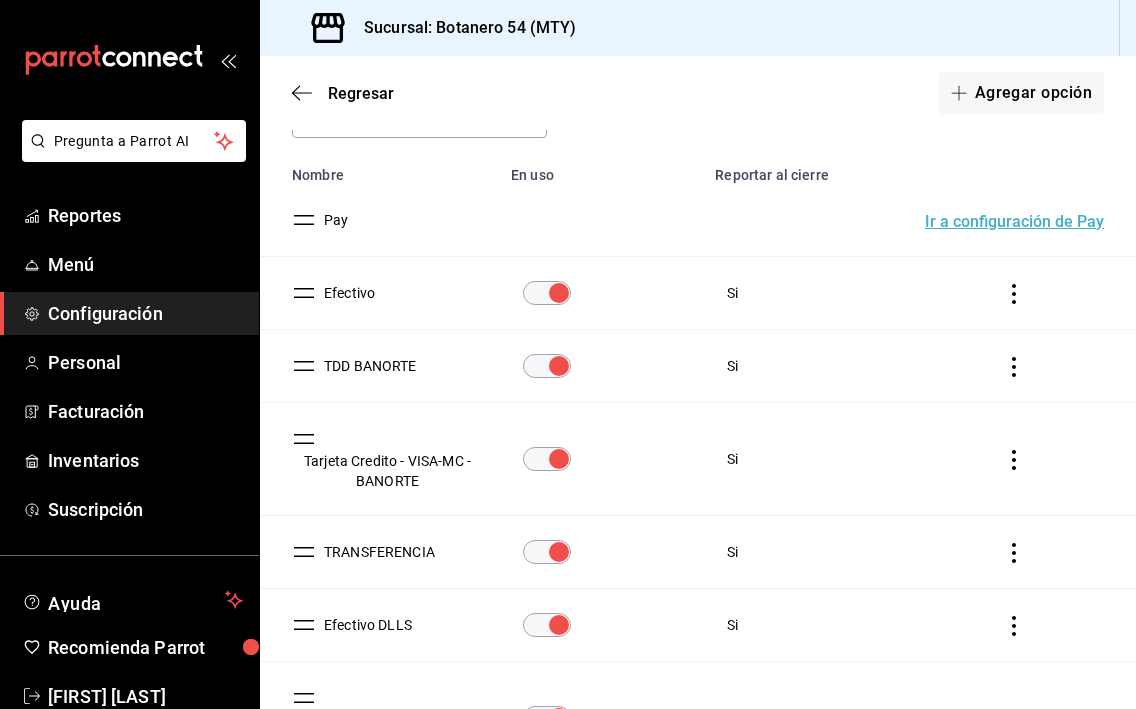 click on "Tarjeta Credito - VISA-MC - BANORTE" at bounding box center (383, 471) 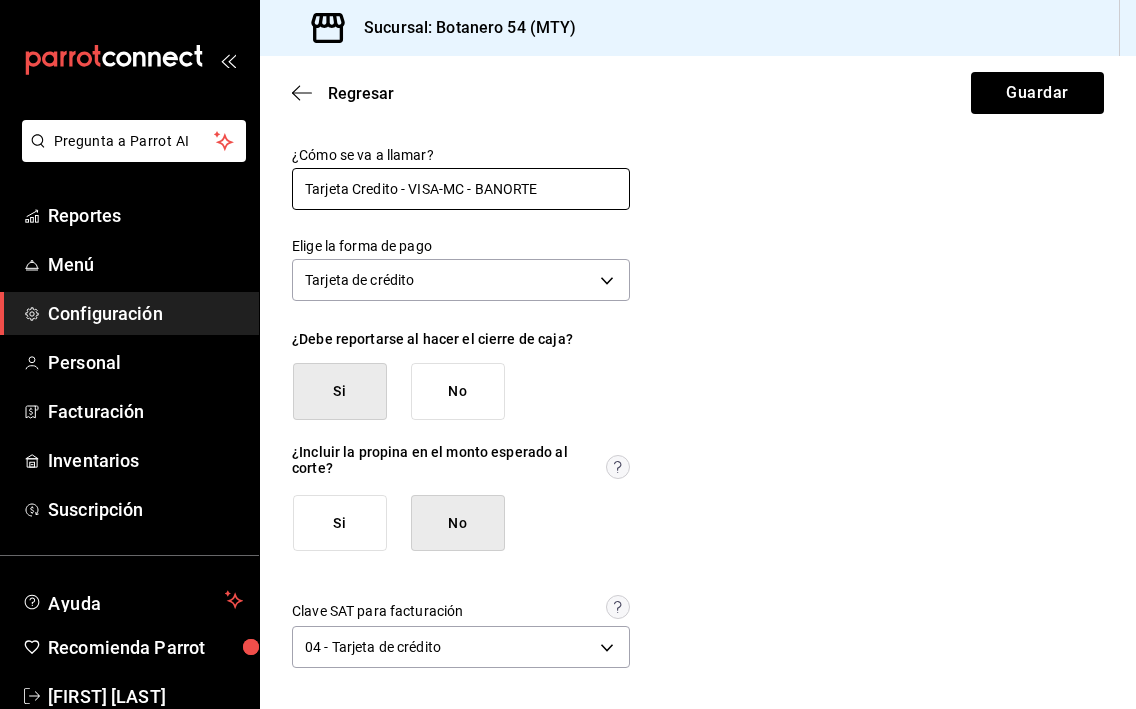 click on "Tarjeta Credito - VISA-MC - BANORTE" at bounding box center [461, 189] 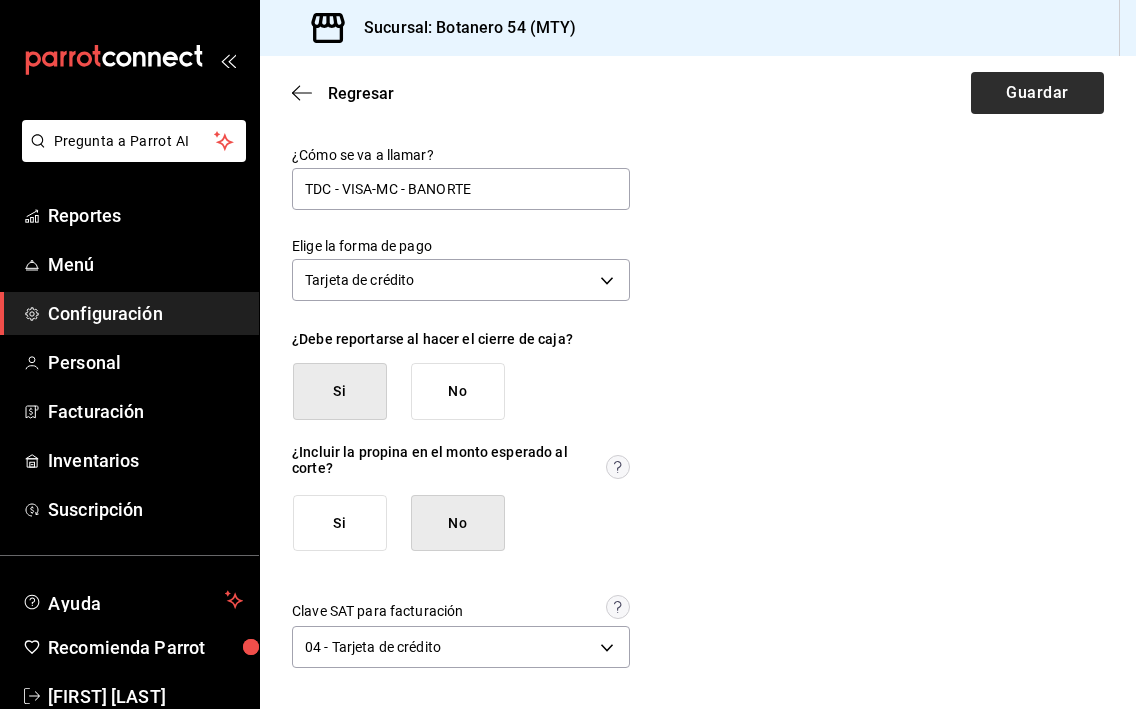 type on "TDC - VISA-MC - BANORTE" 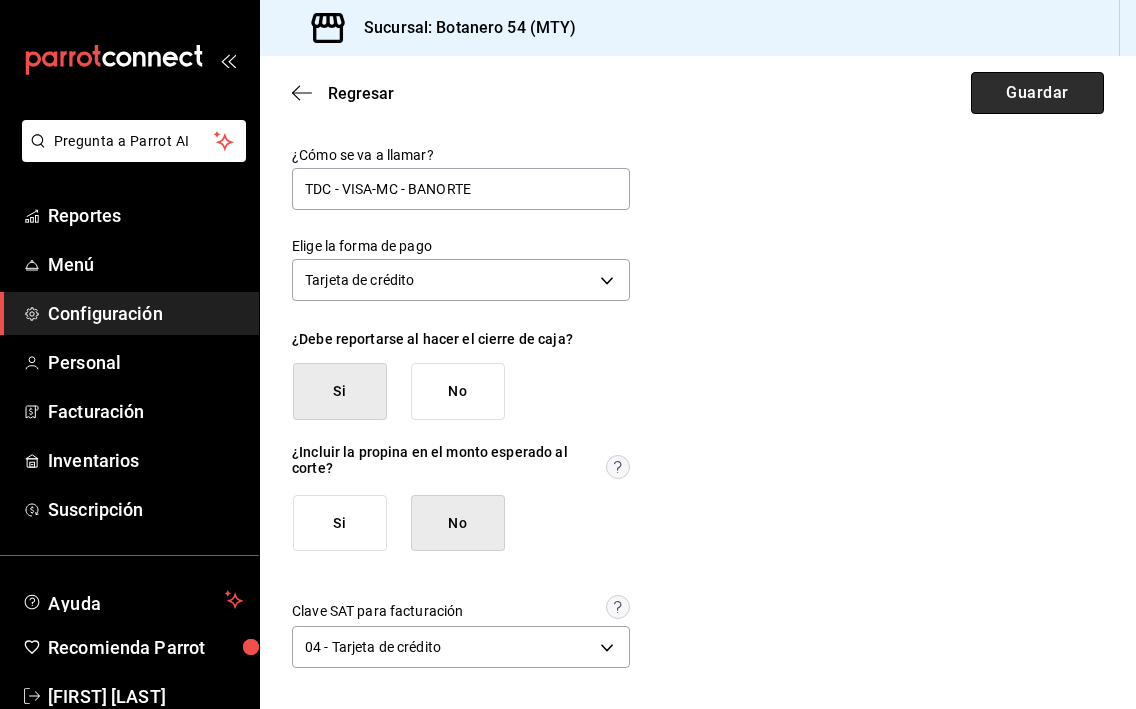 click on "Guardar" at bounding box center [1037, 93] 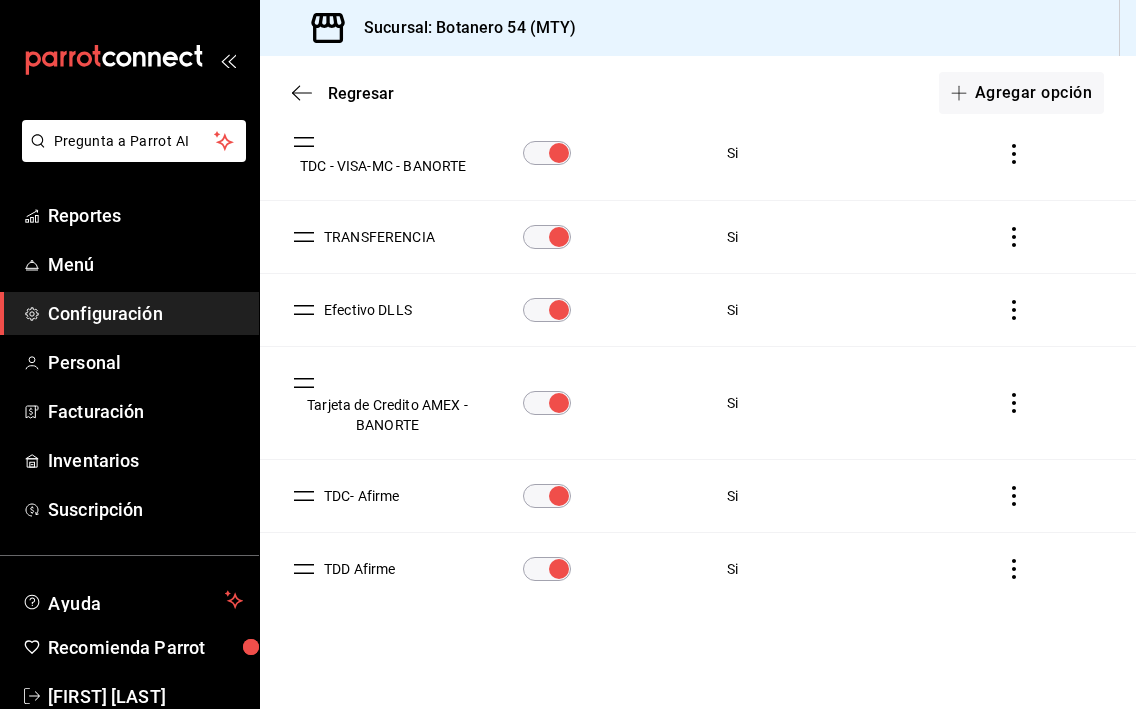 scroll, scrollTop: 430, scrollLeft: 0, axis: vertical 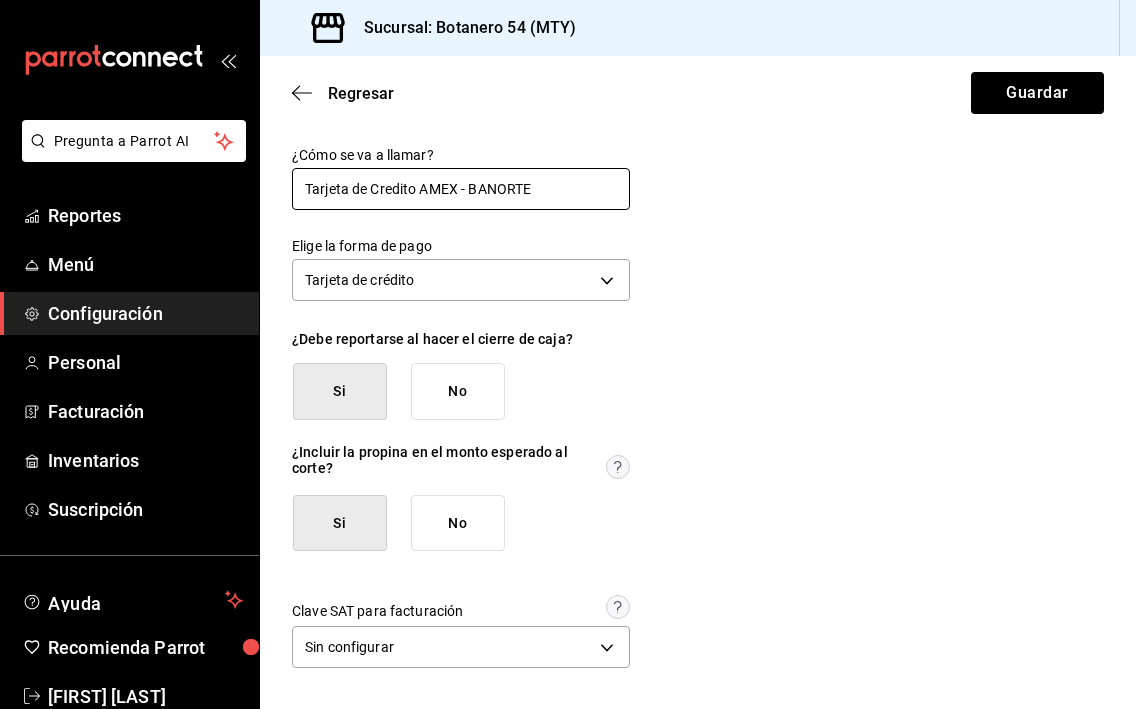 click on "Tarjeta de Credito AMEX - BANORTE" at bounding box center (461, 189) 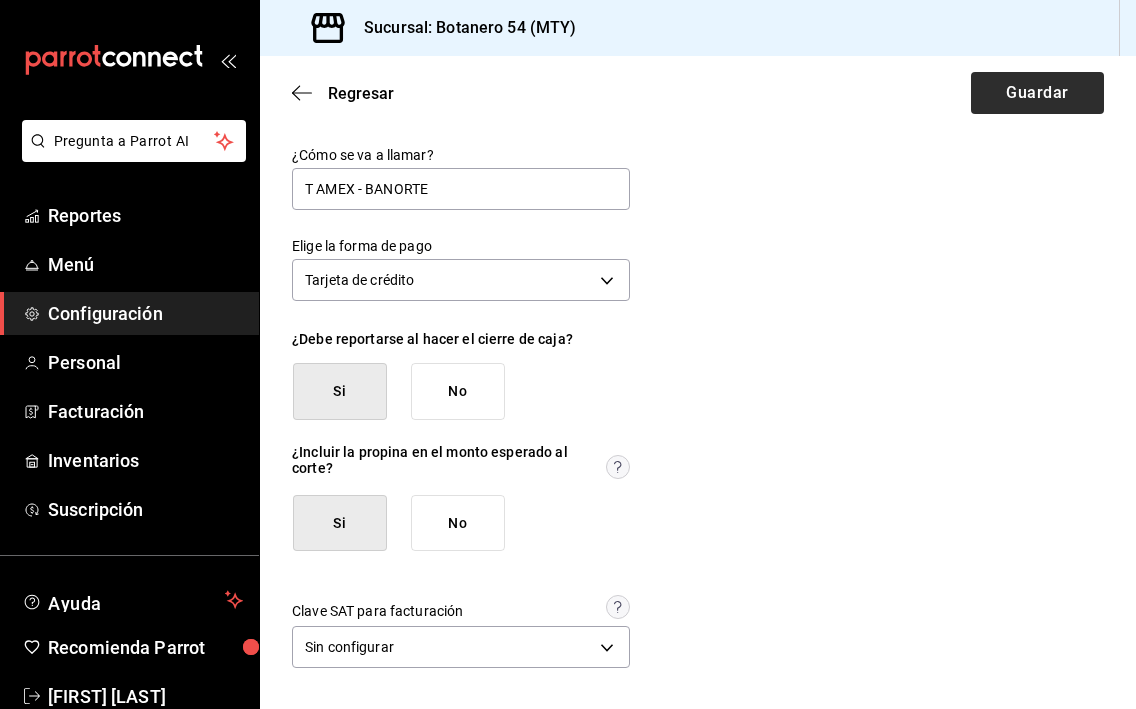 type on "T AMEX - BANORTE" 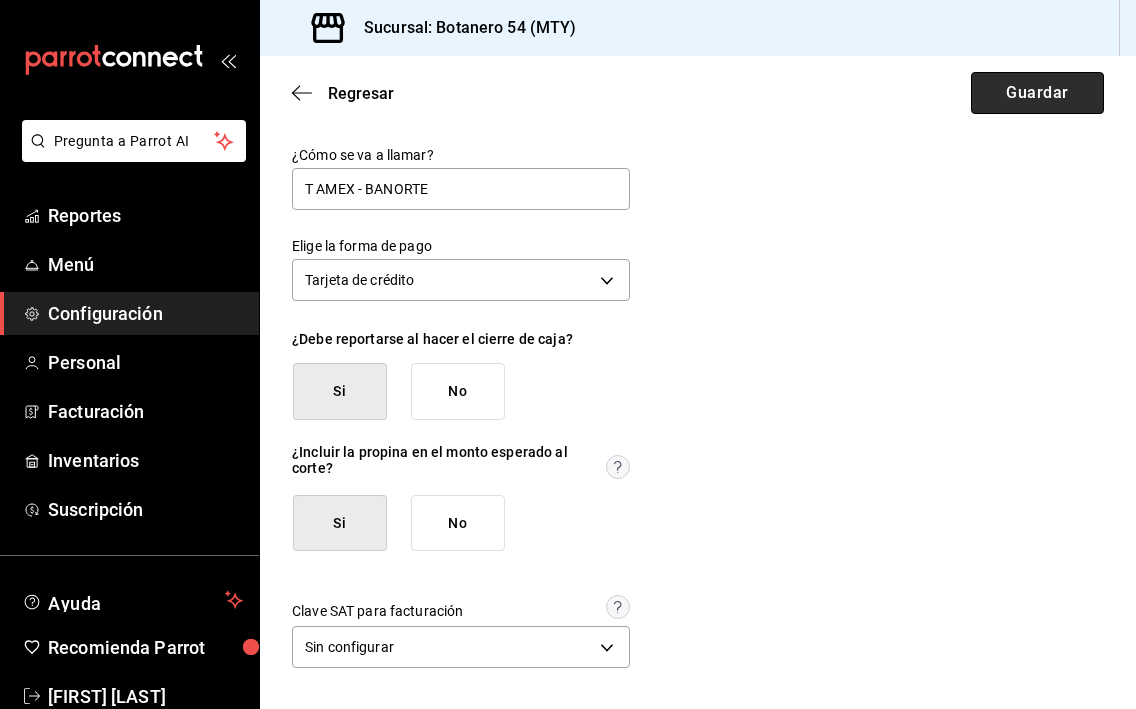 click on "Guardar" at bounding box center [1037, 93] 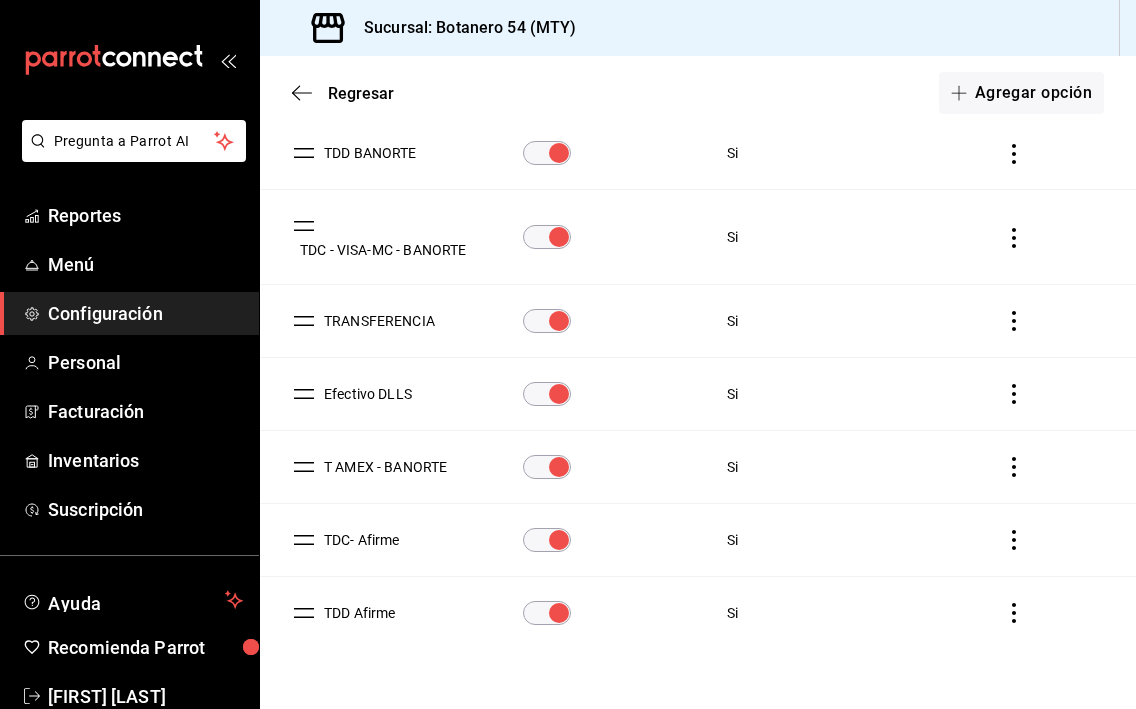 scroll, scrollTop: 0, scrollLeft: 0, axis: both 